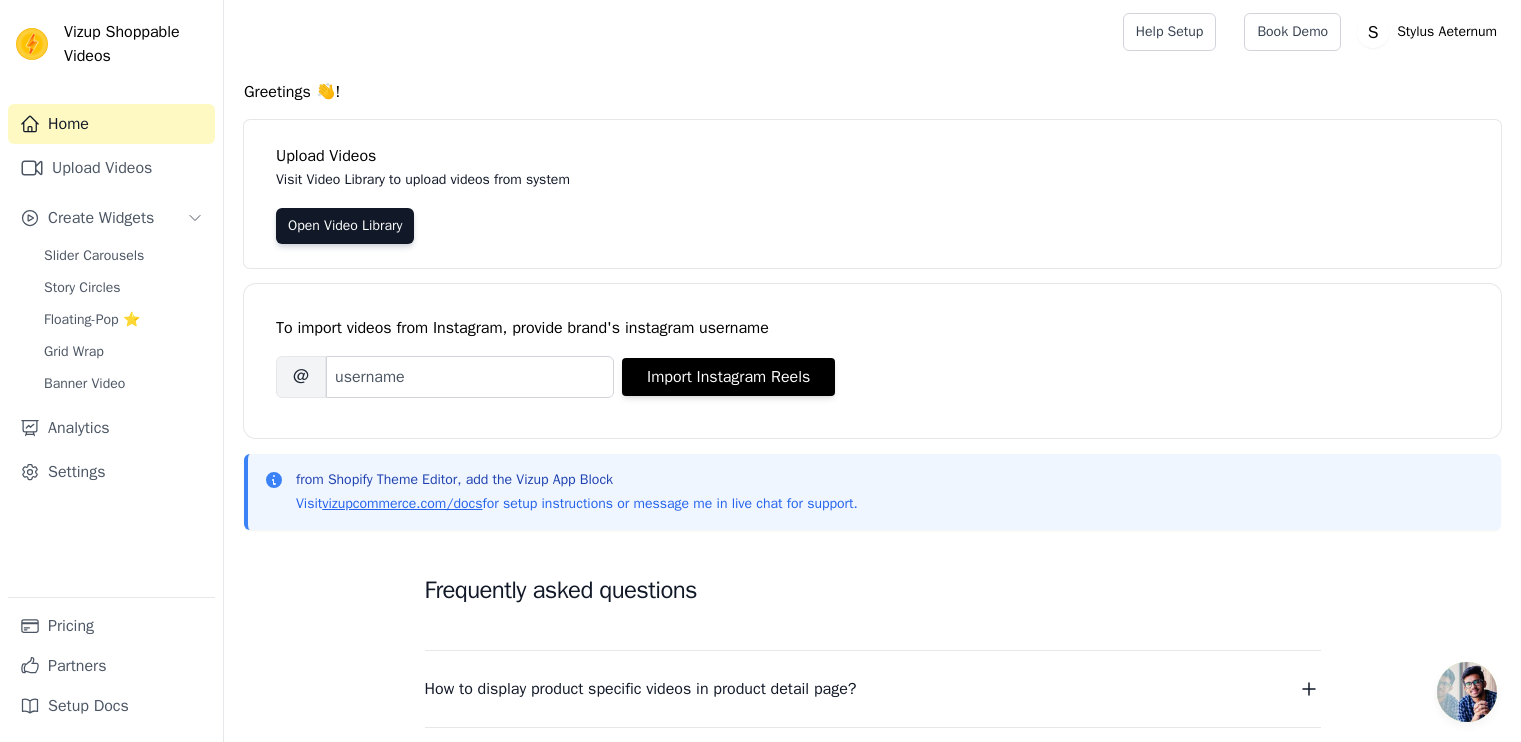 scroll, scrollTop: 0, scrollLeft: 0, axis: both 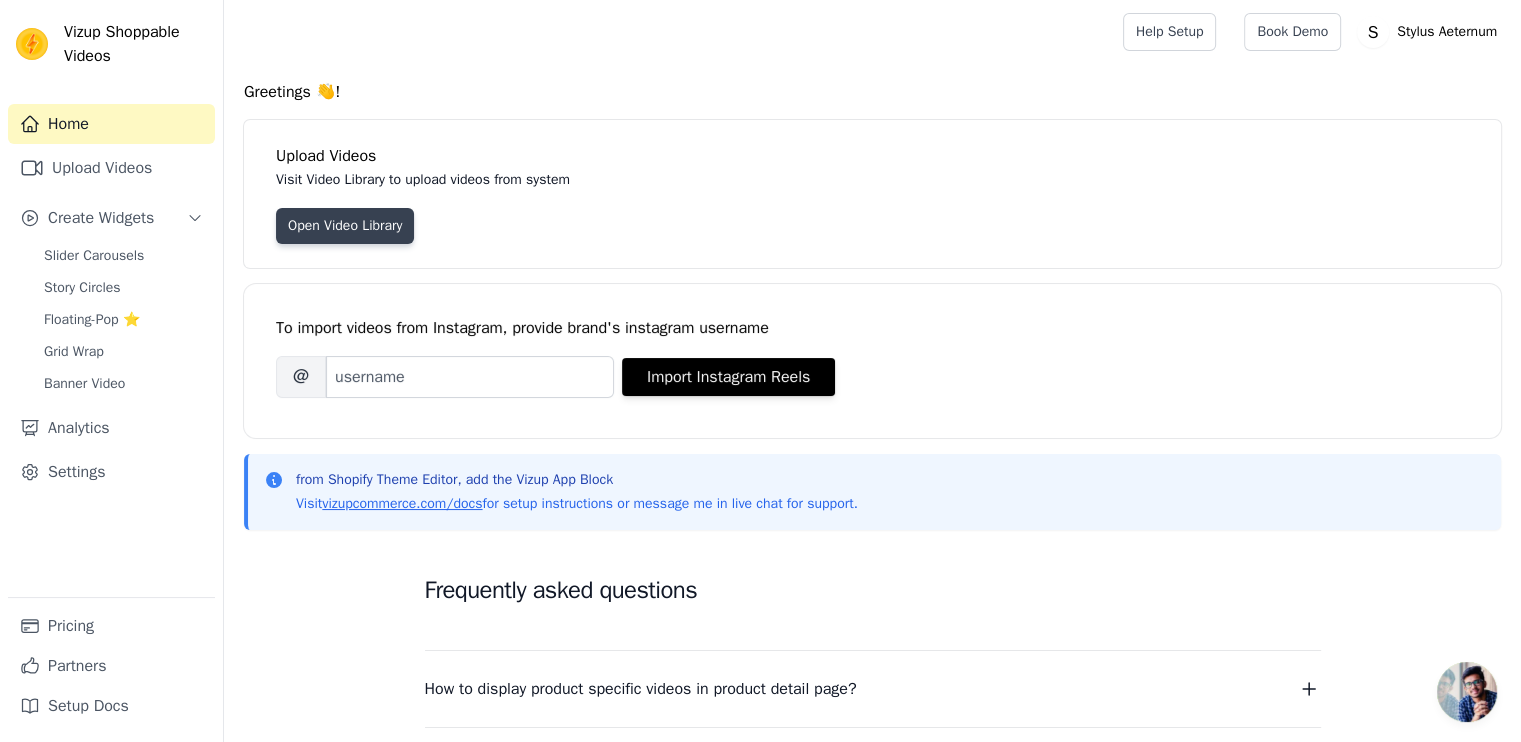 click on "Open Video Library" at bounding box center (345, 226) 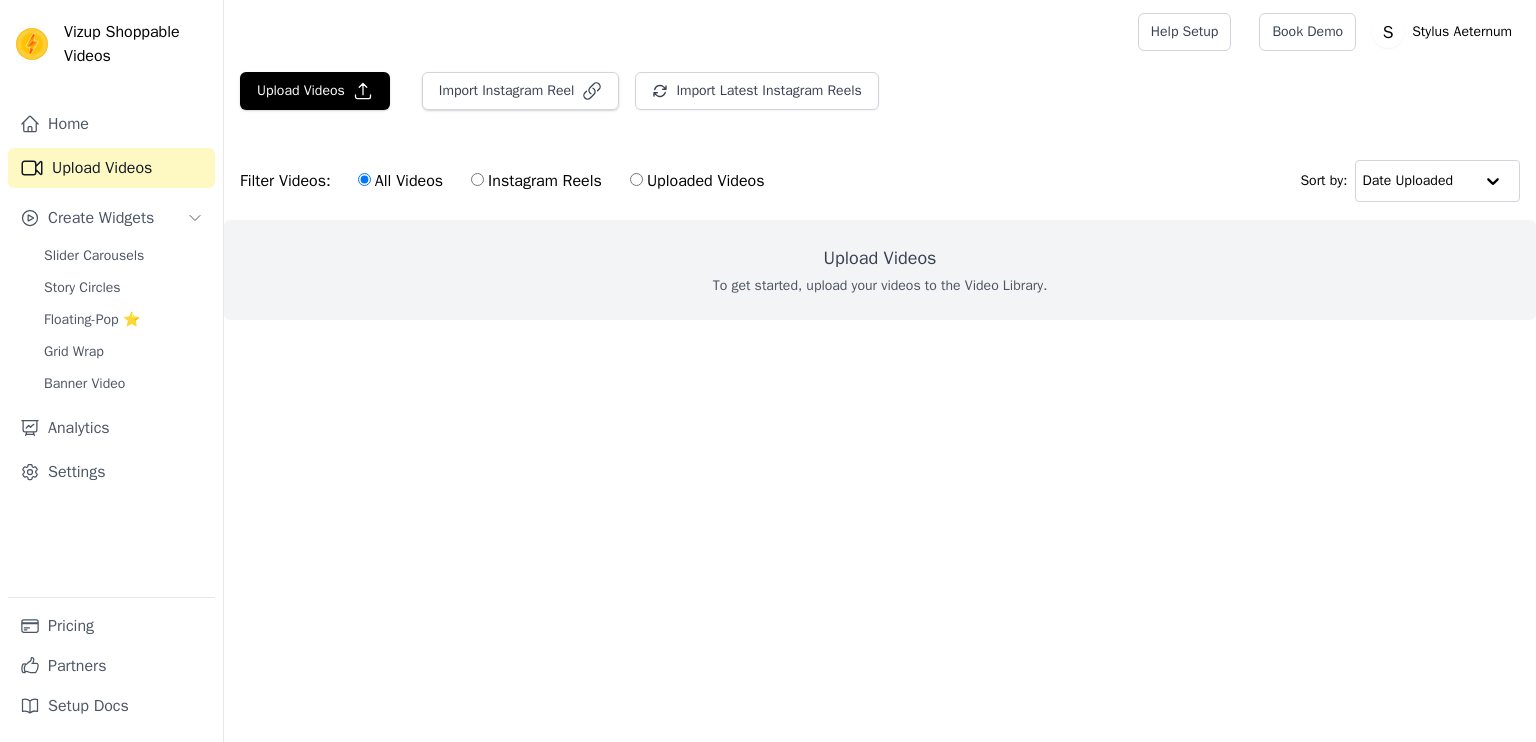 scroll, scrollTop: 0, scrollLeft: 0, axis: both 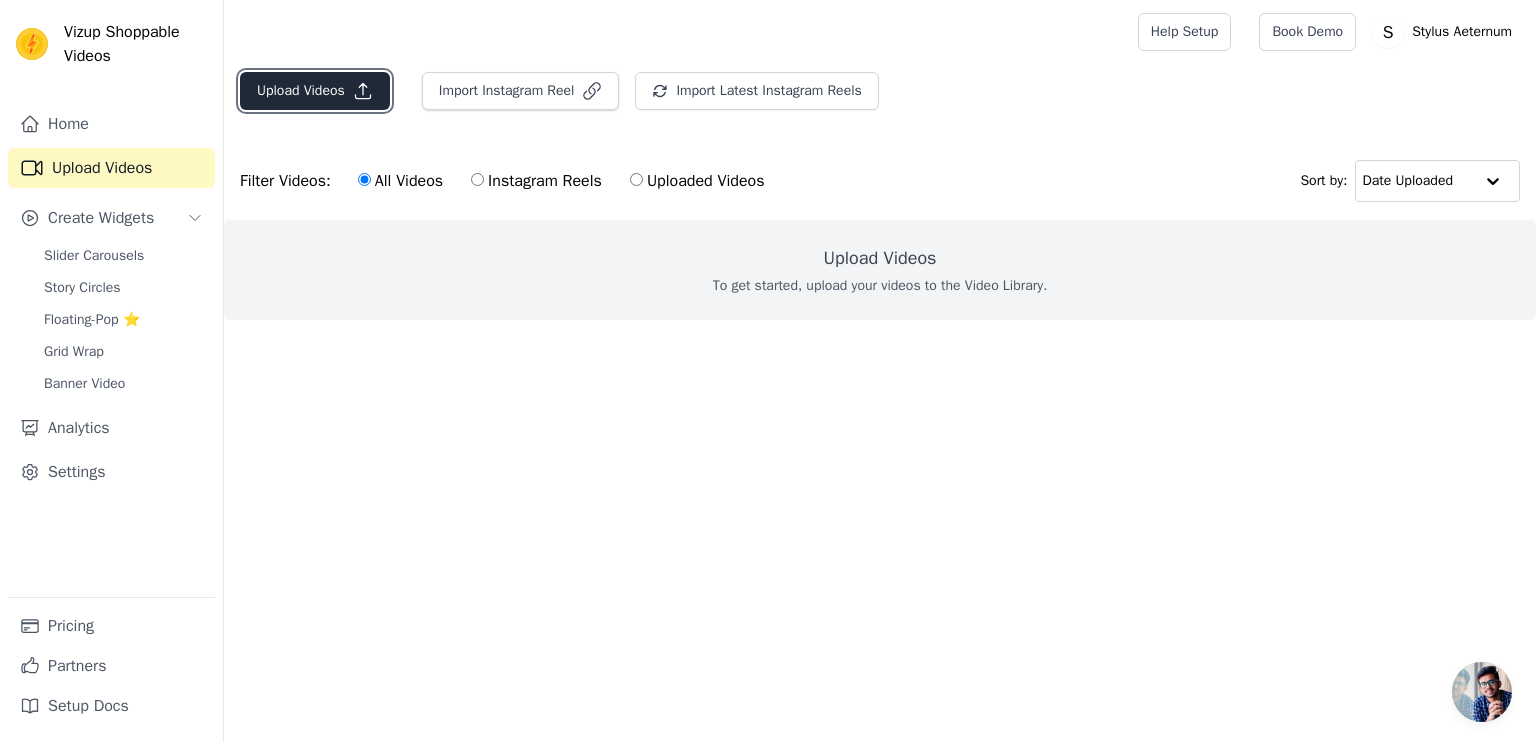 click on "Upload Videos" at bounding box center [315, 91] 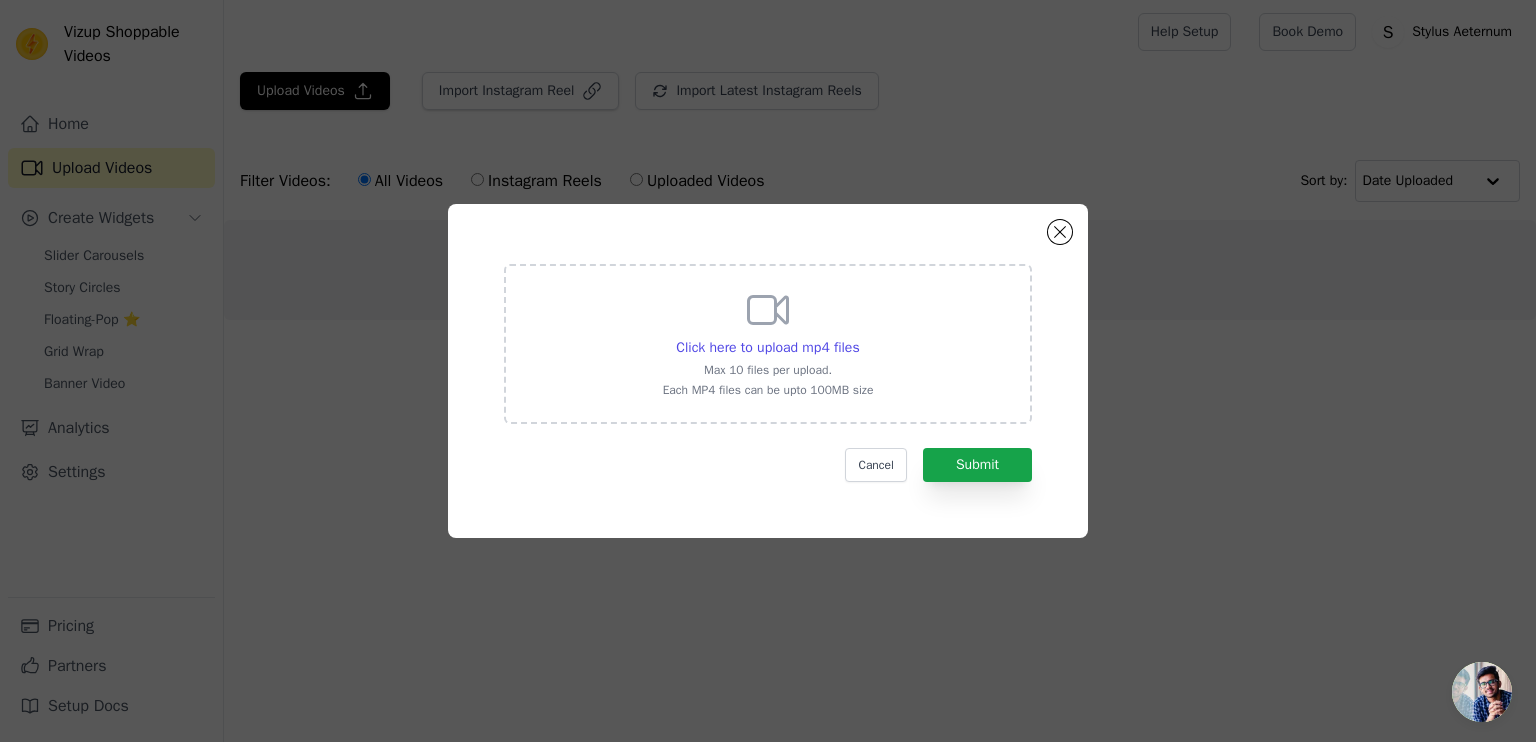 click on "Click here to upload mp4 files     Max 10 files per upload.   Each MP4 files can be upto 100MB size" at bounding box center (768, 342) 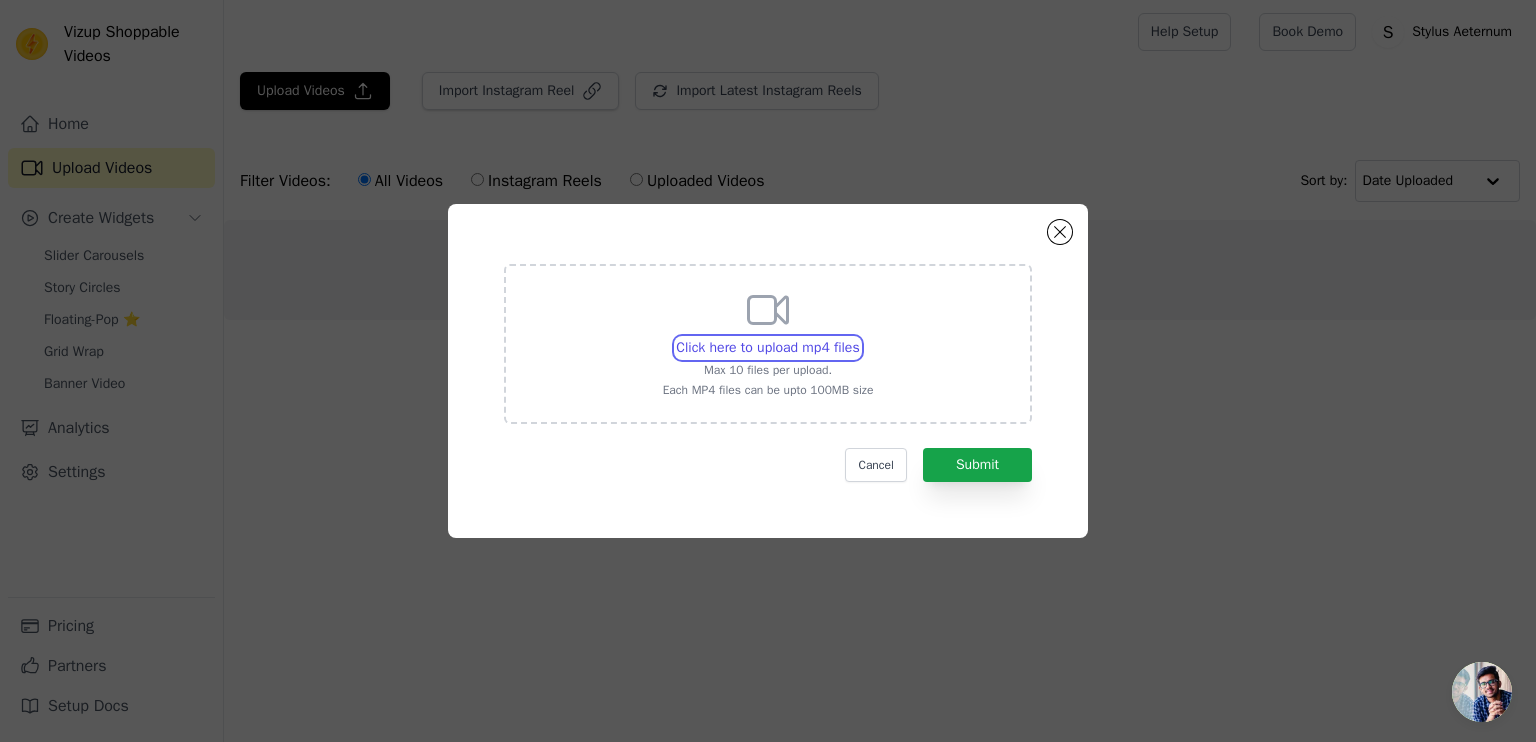 type on "[PATH_SEPARATOR]Shadowcraft –-Crafted with premium fabric.-Tailored in silence.-Worn to lead.Now available in cu.mp4" 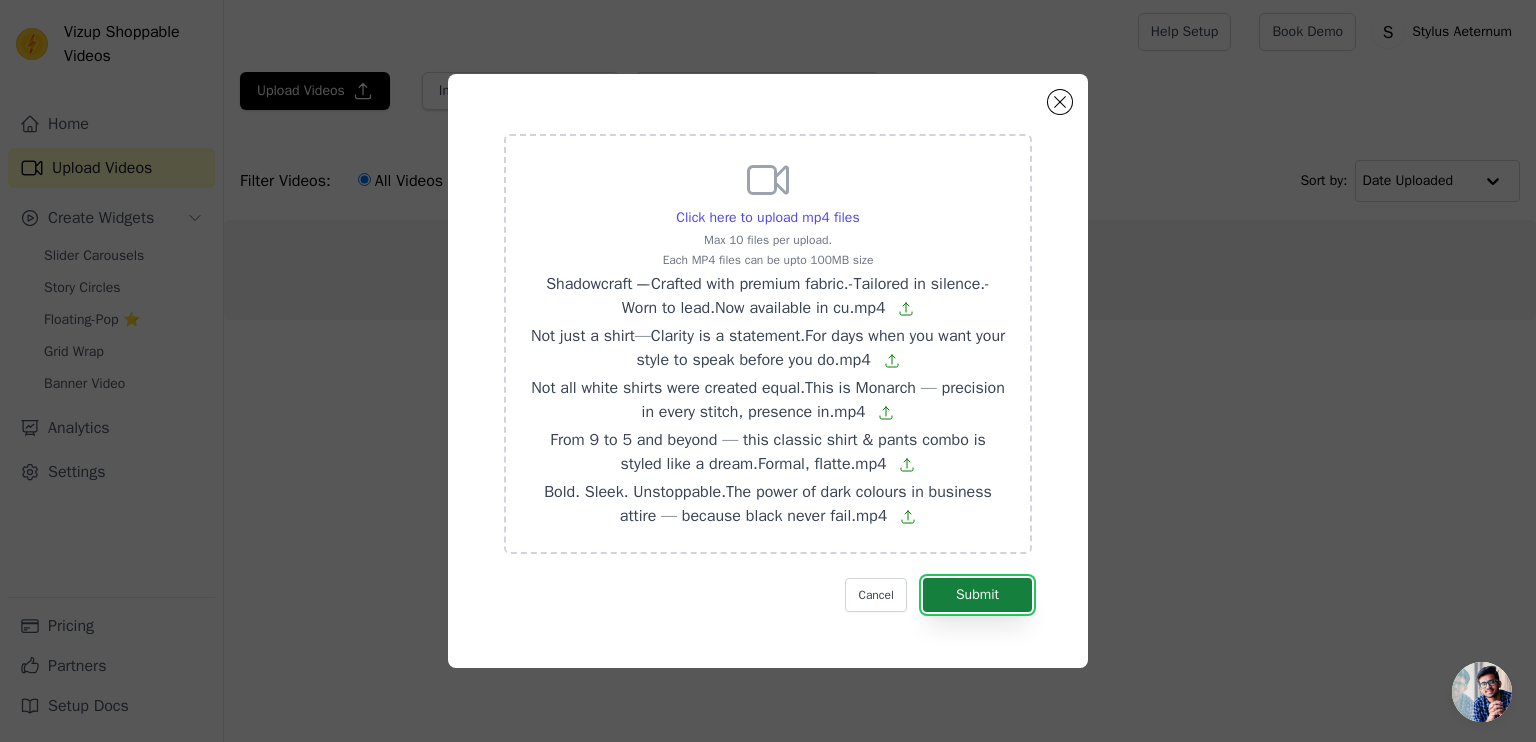 click on "Submit" at bounding box center (977, 595) 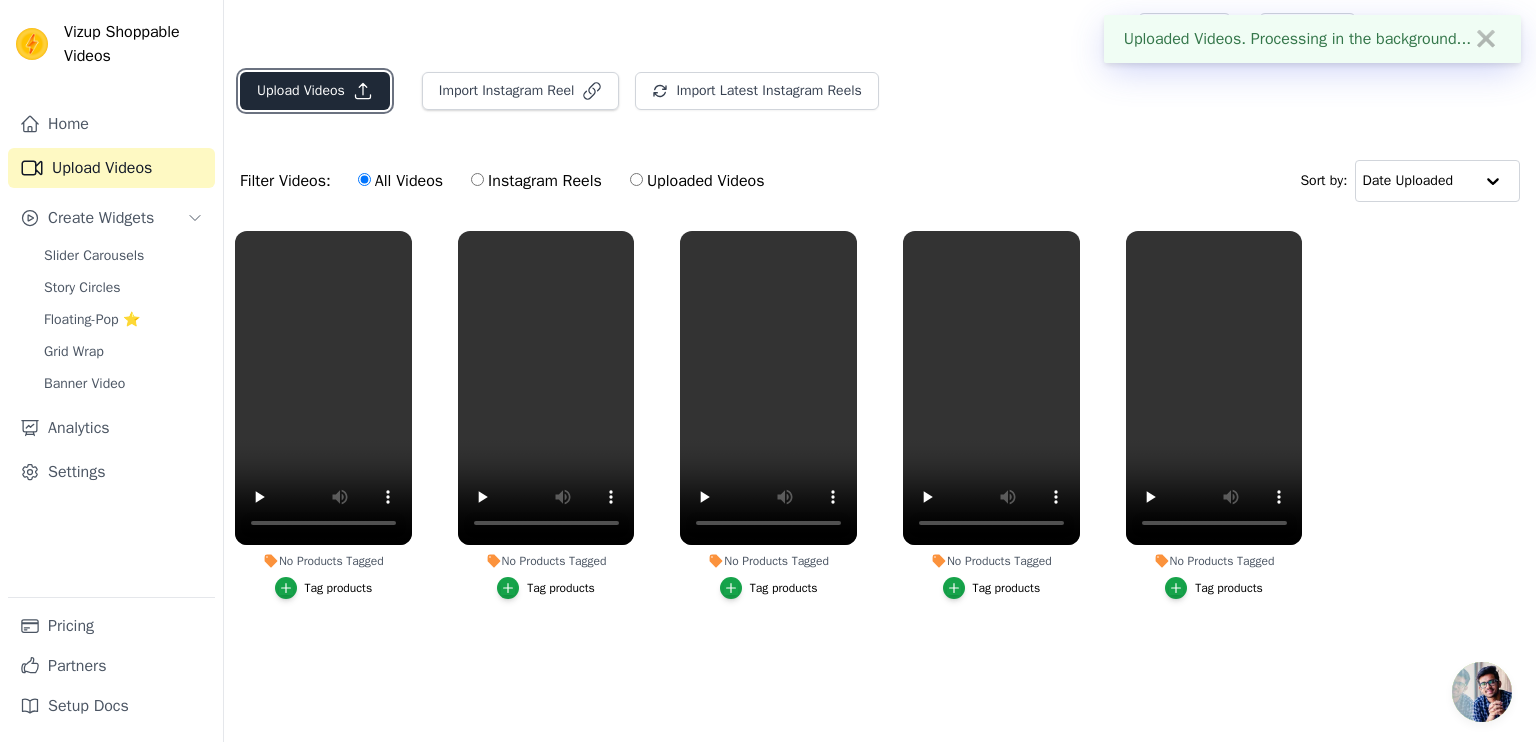 click on "Upload Videos" at bounding box center (315, 91) 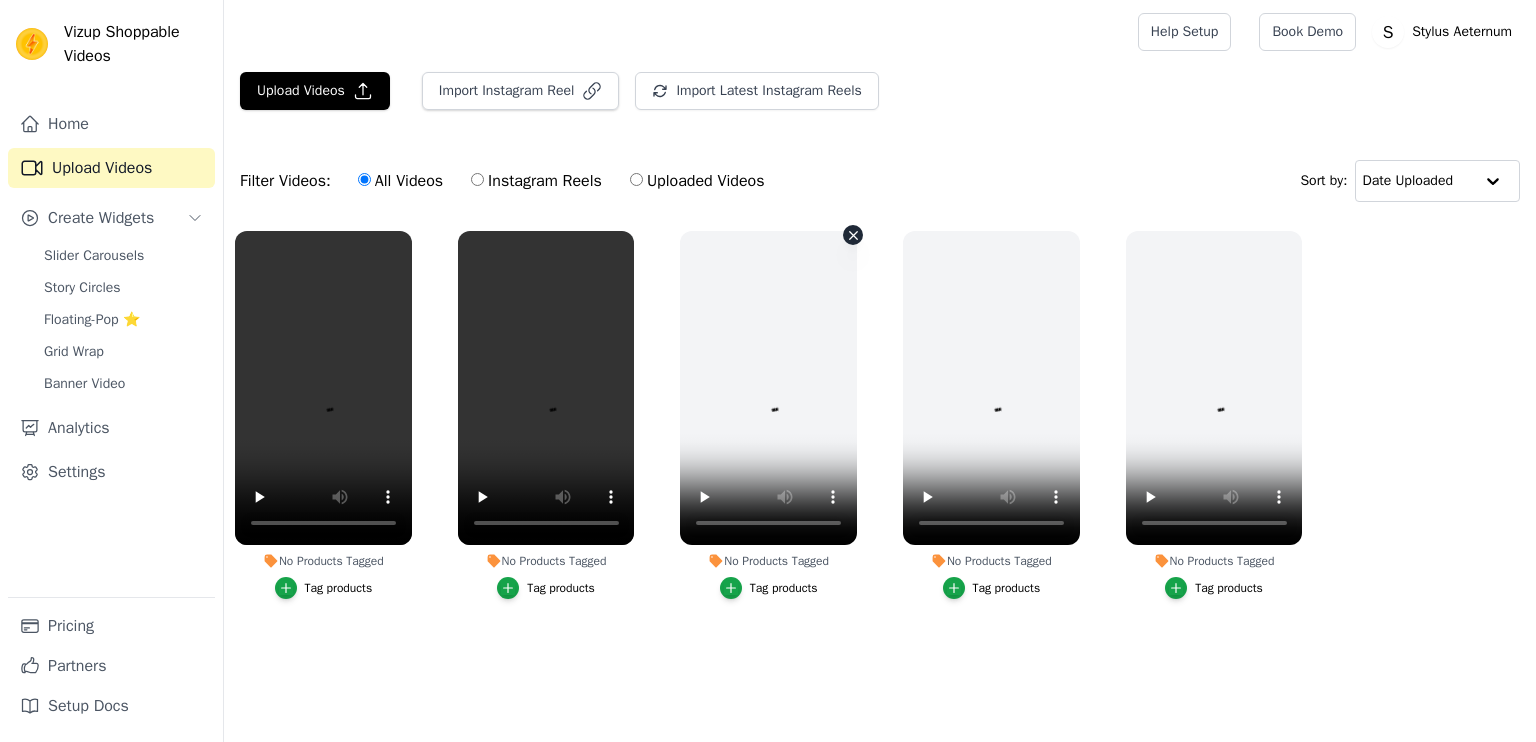 scroll, scrollTop: 0, scrollLeft: 0, axis: both 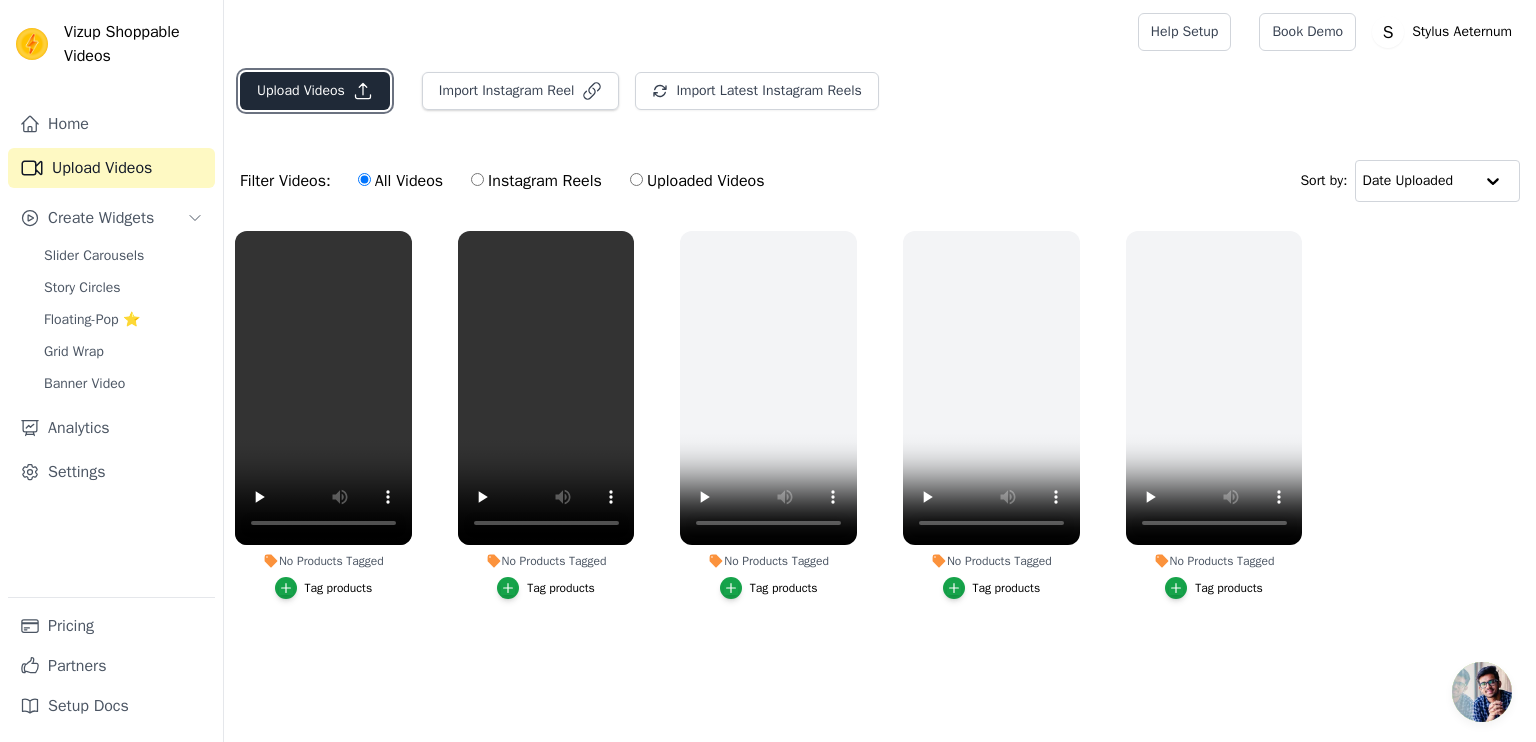 click on "Upload Videos" at bounding box center [315, 91] 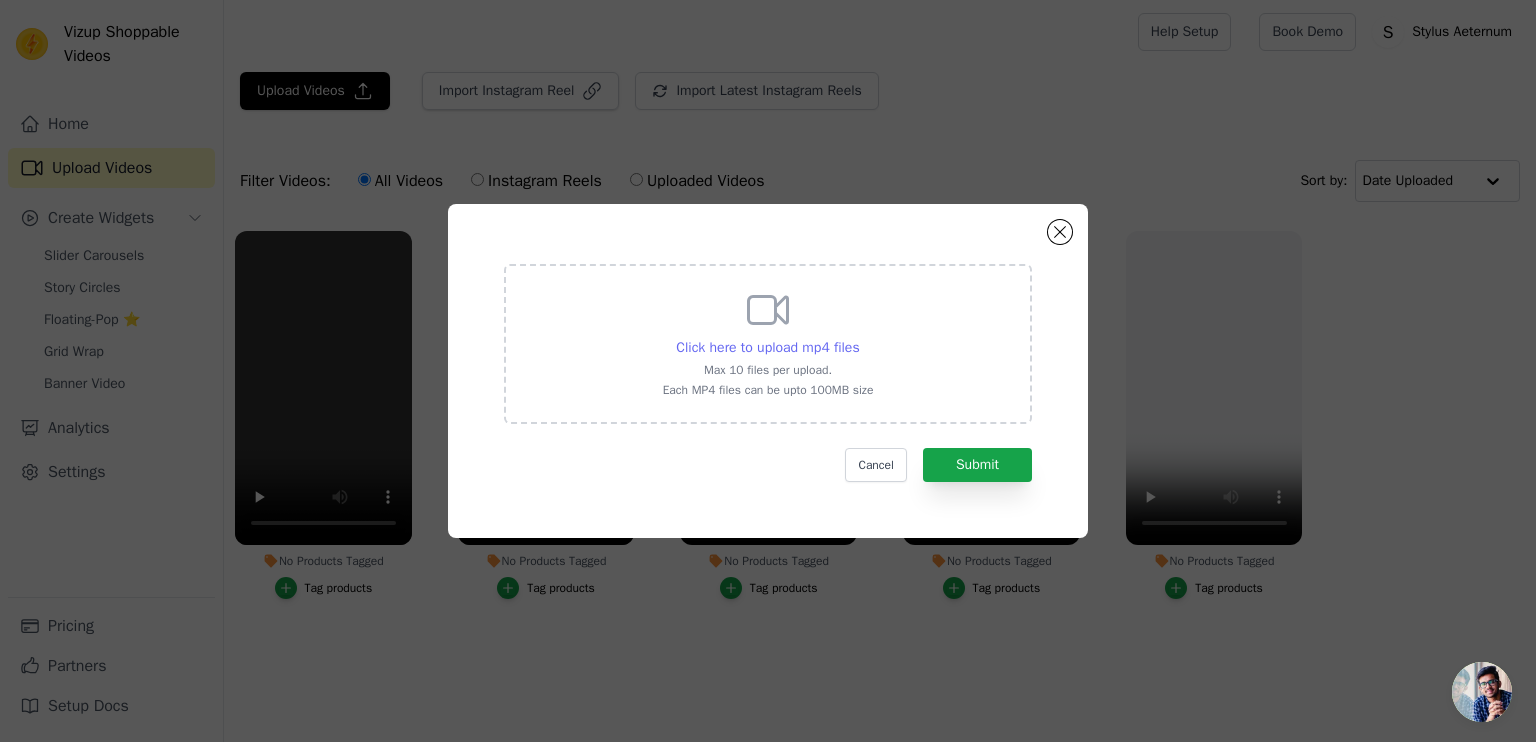 click on "Click here to upload mp4 files" at bounding box center (767, 347) 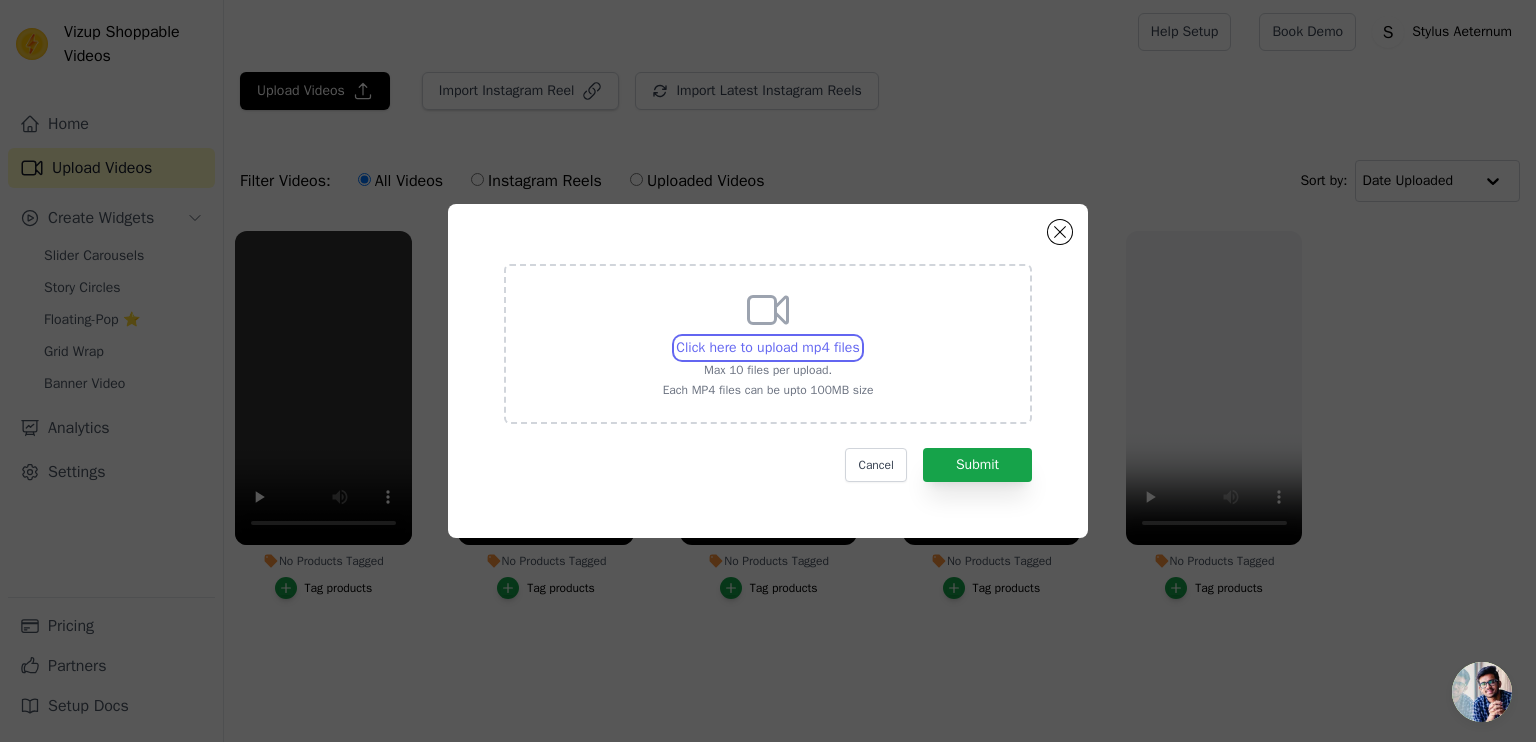 type on "C:\fakepath\Video for stylus instagram.mp4" 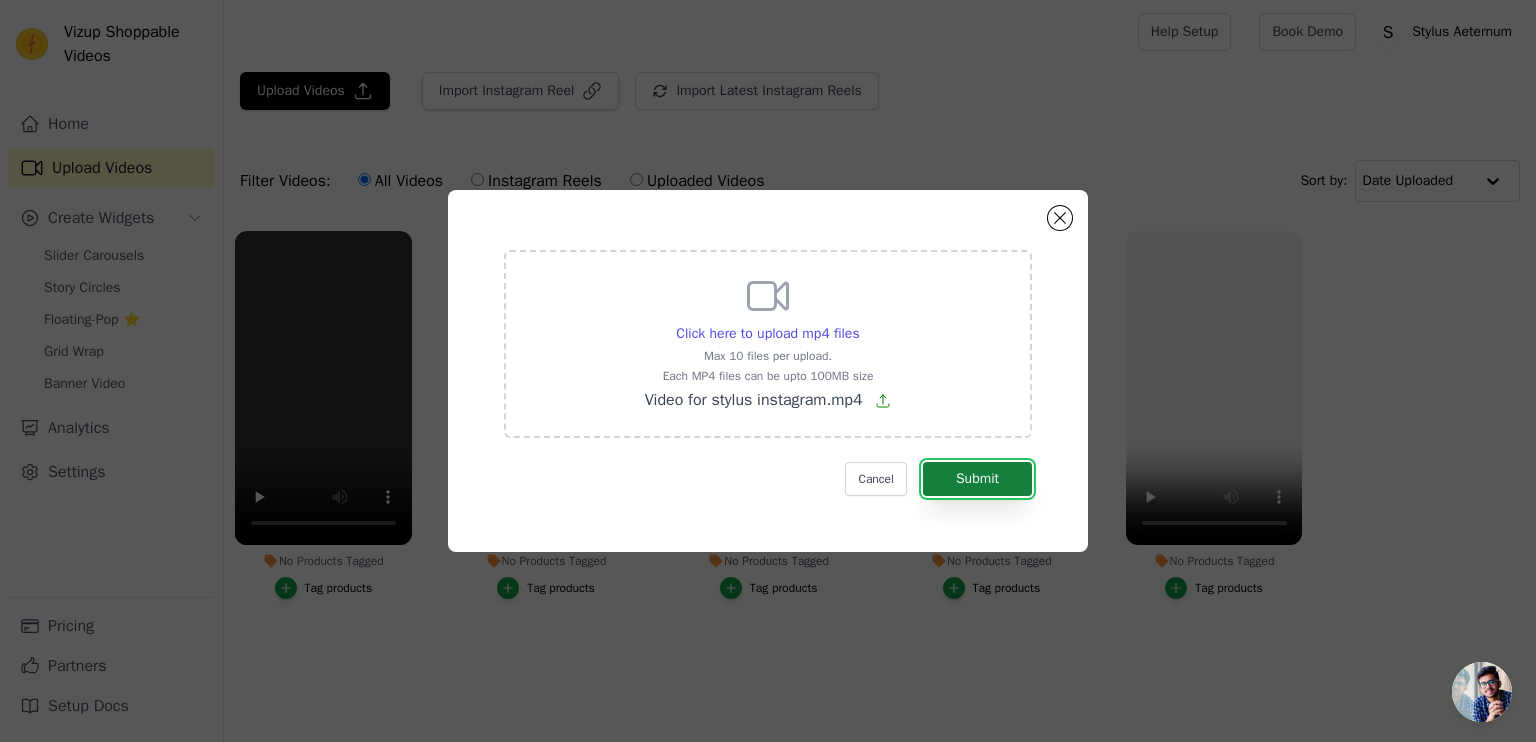 click on "Submit" at bounding box center (977, 479) 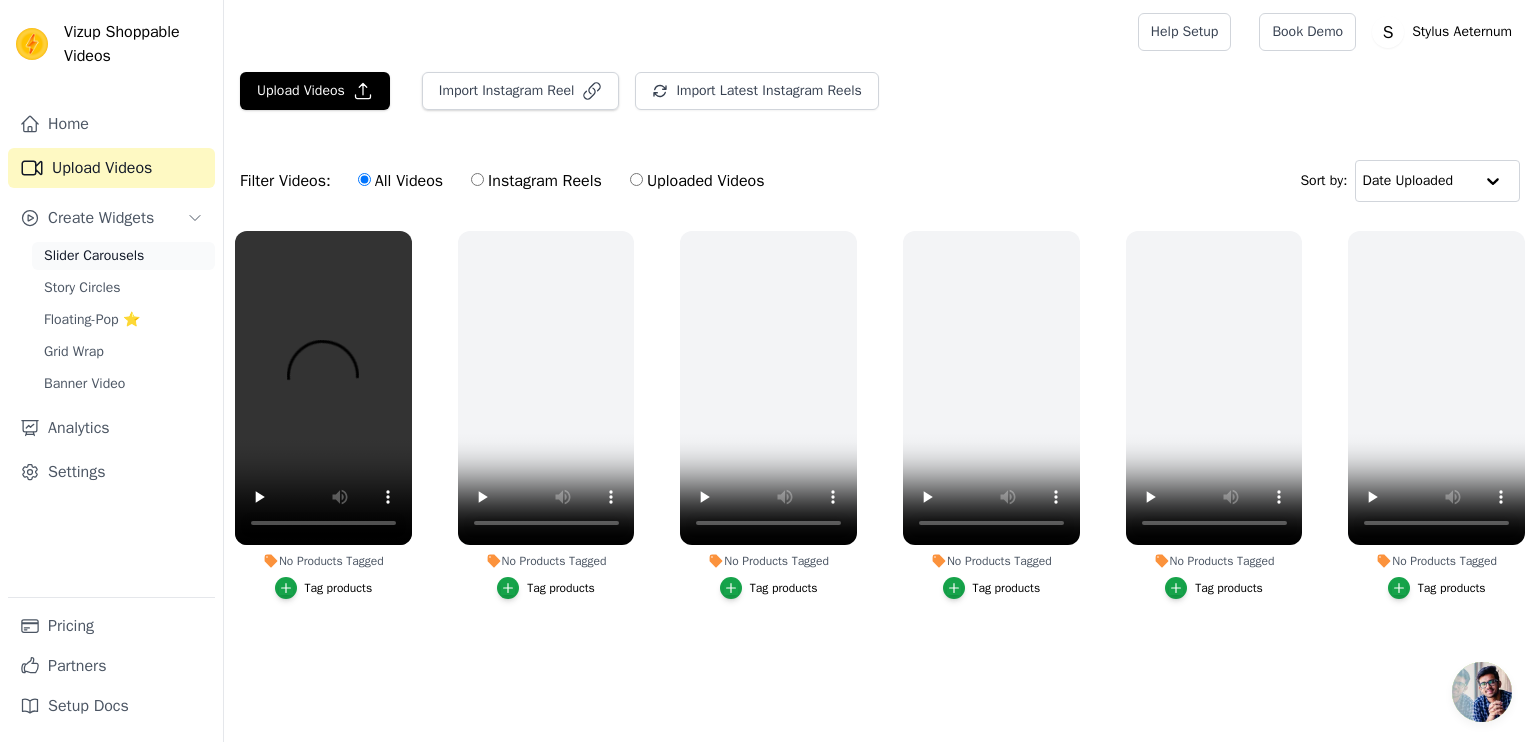 click on "Slider Carousels" at bounding box center (94, 256) 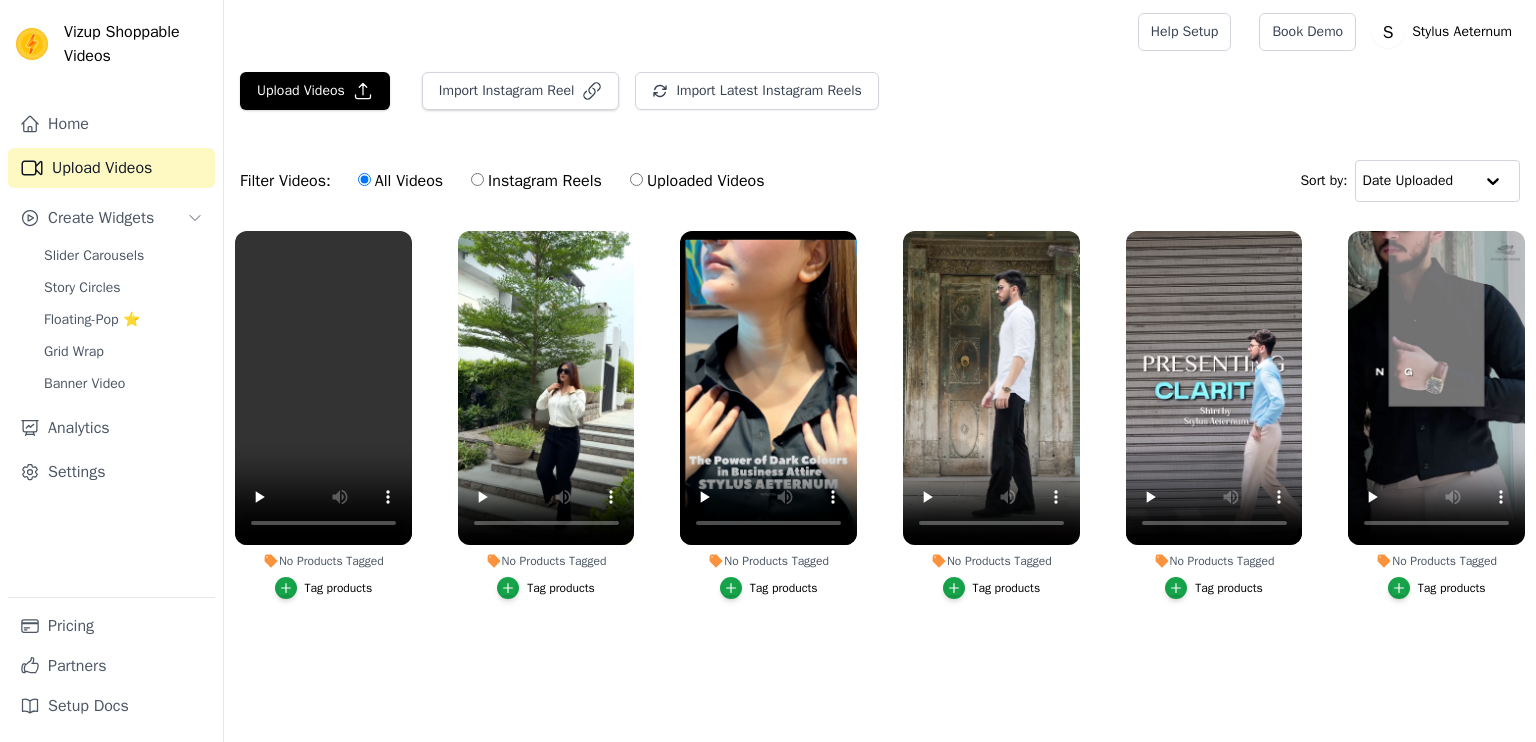 scroll, scrollTop: 0, scrollLeft: 0, axis: both 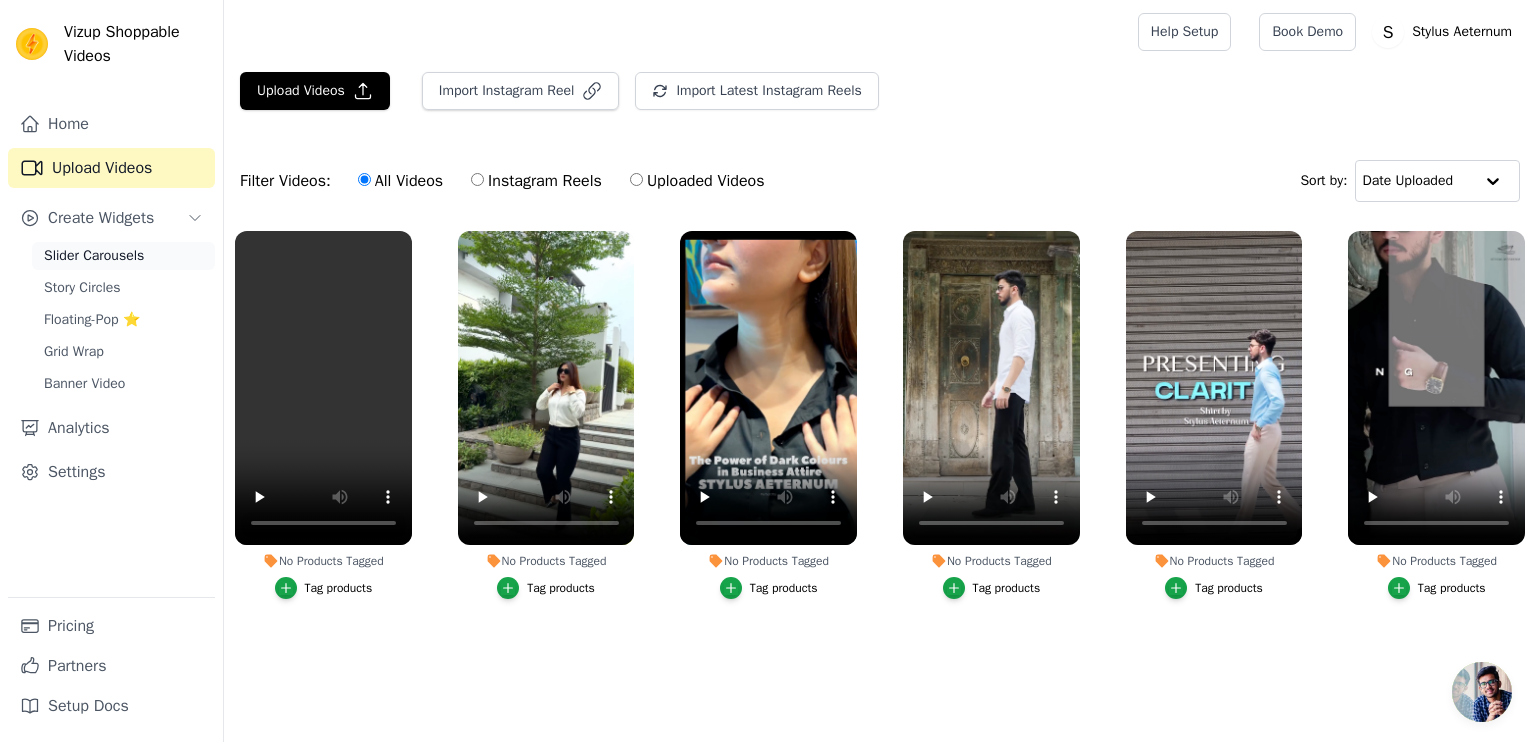 click on "Slider Carousels" at bounding box center (94, 256) 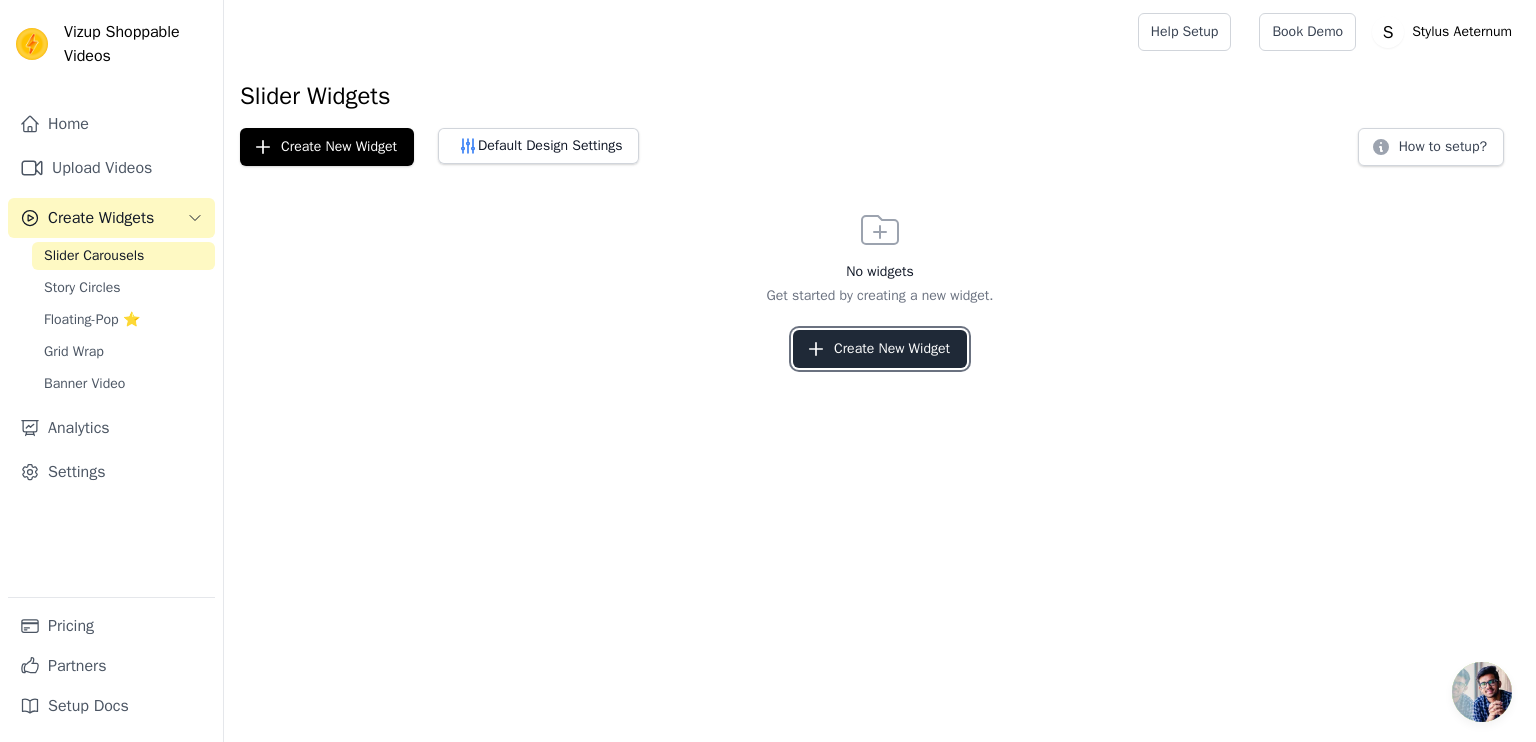 click on "Create New Widget" at bounding box center (880, 349) 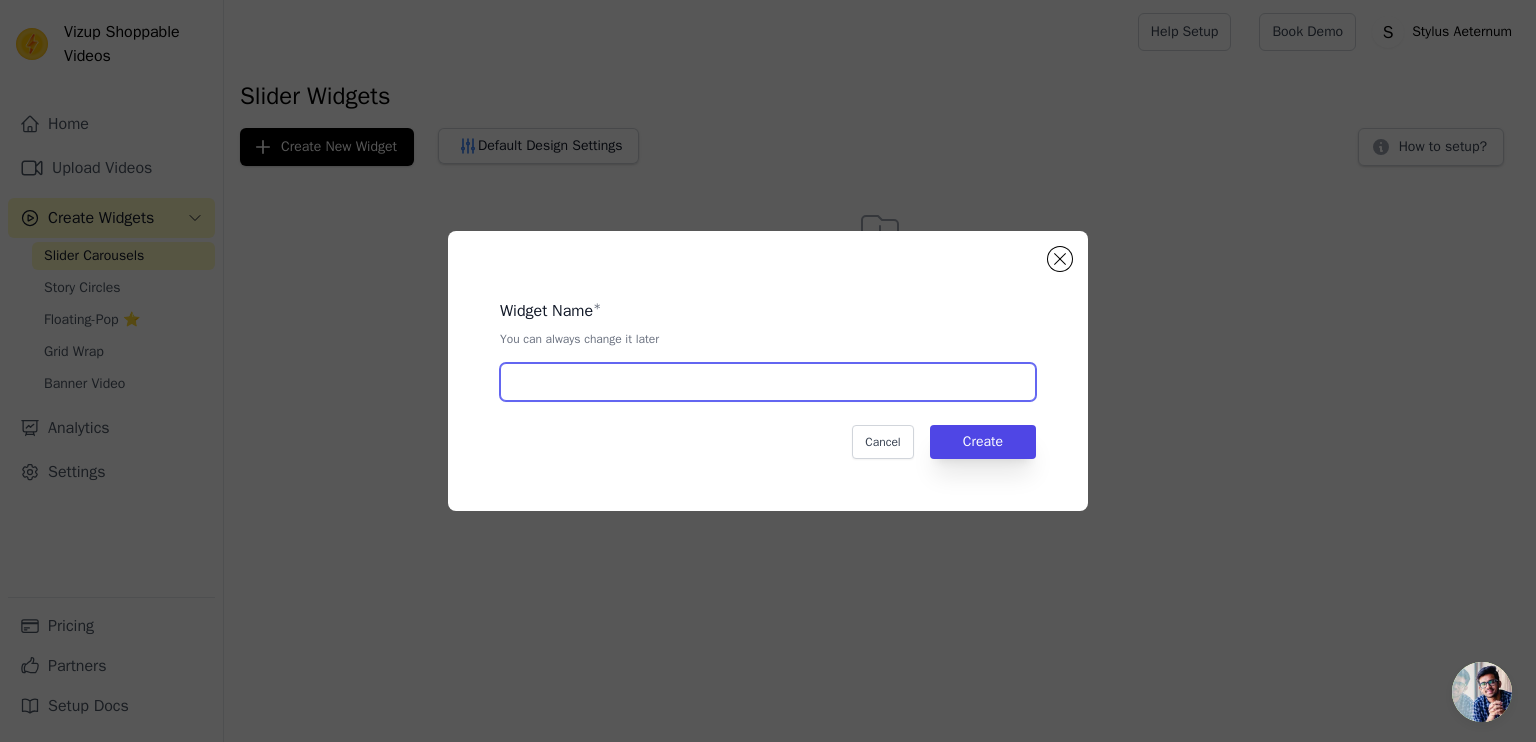 click at bounding box center (768, 382) 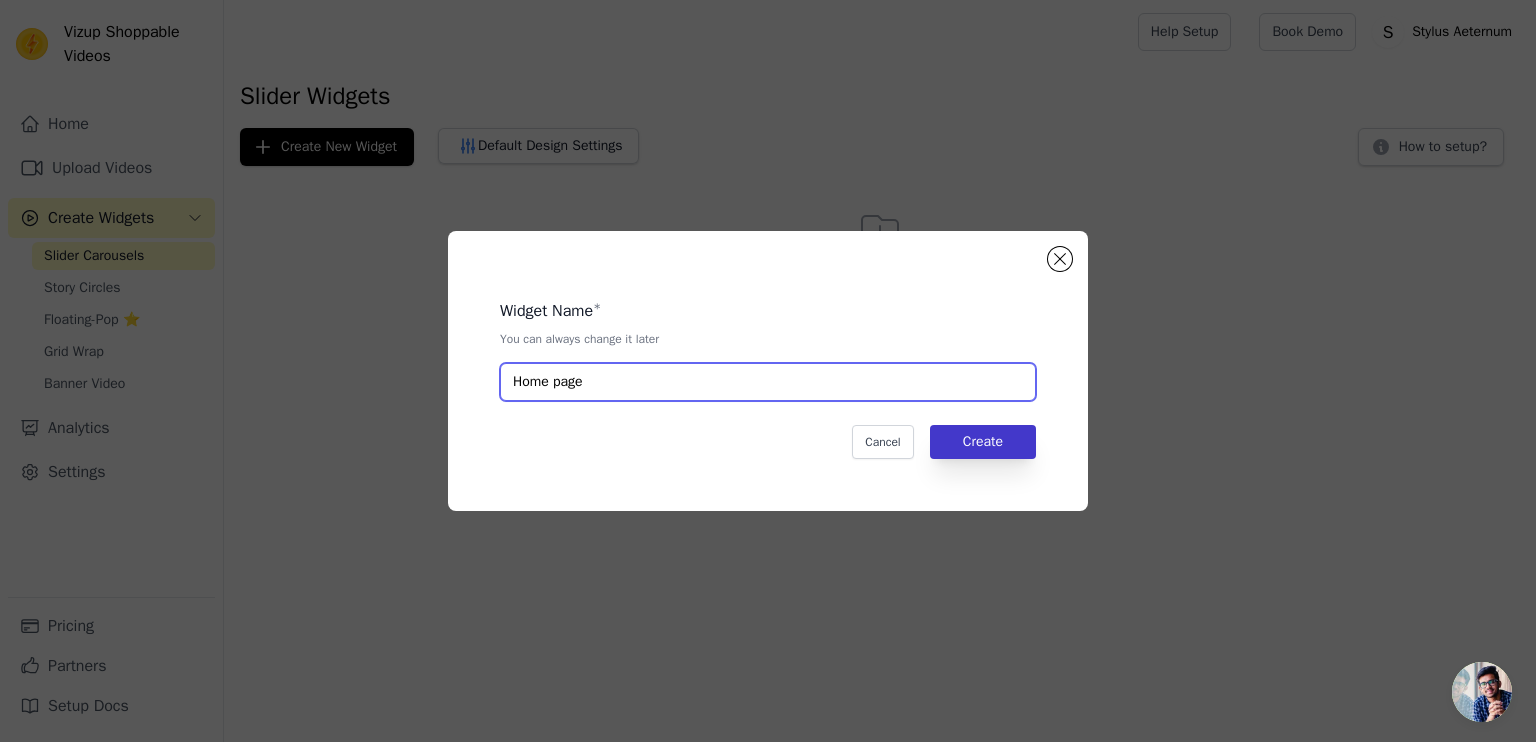 type on "Home page" 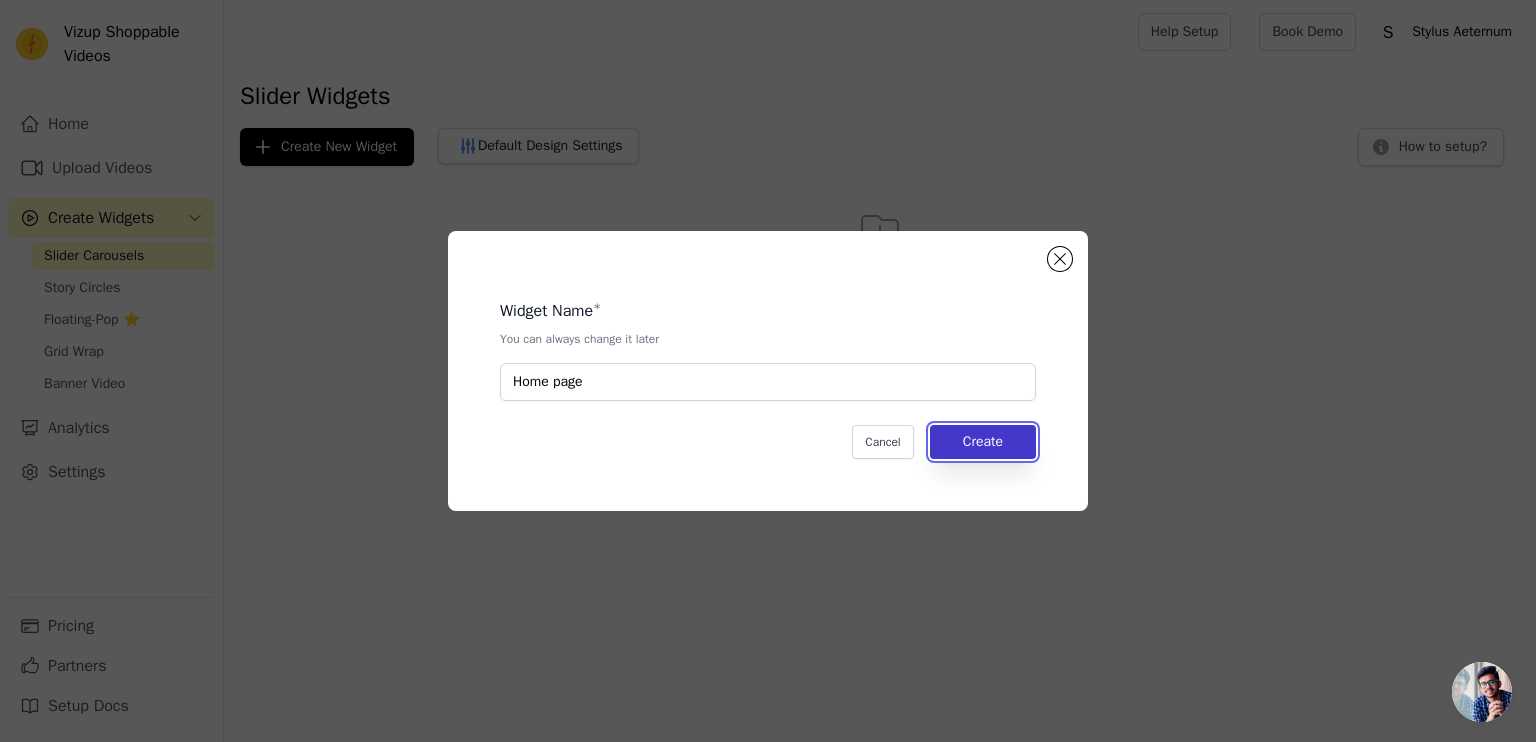 click on "Create" at bounding box center [983, 442] 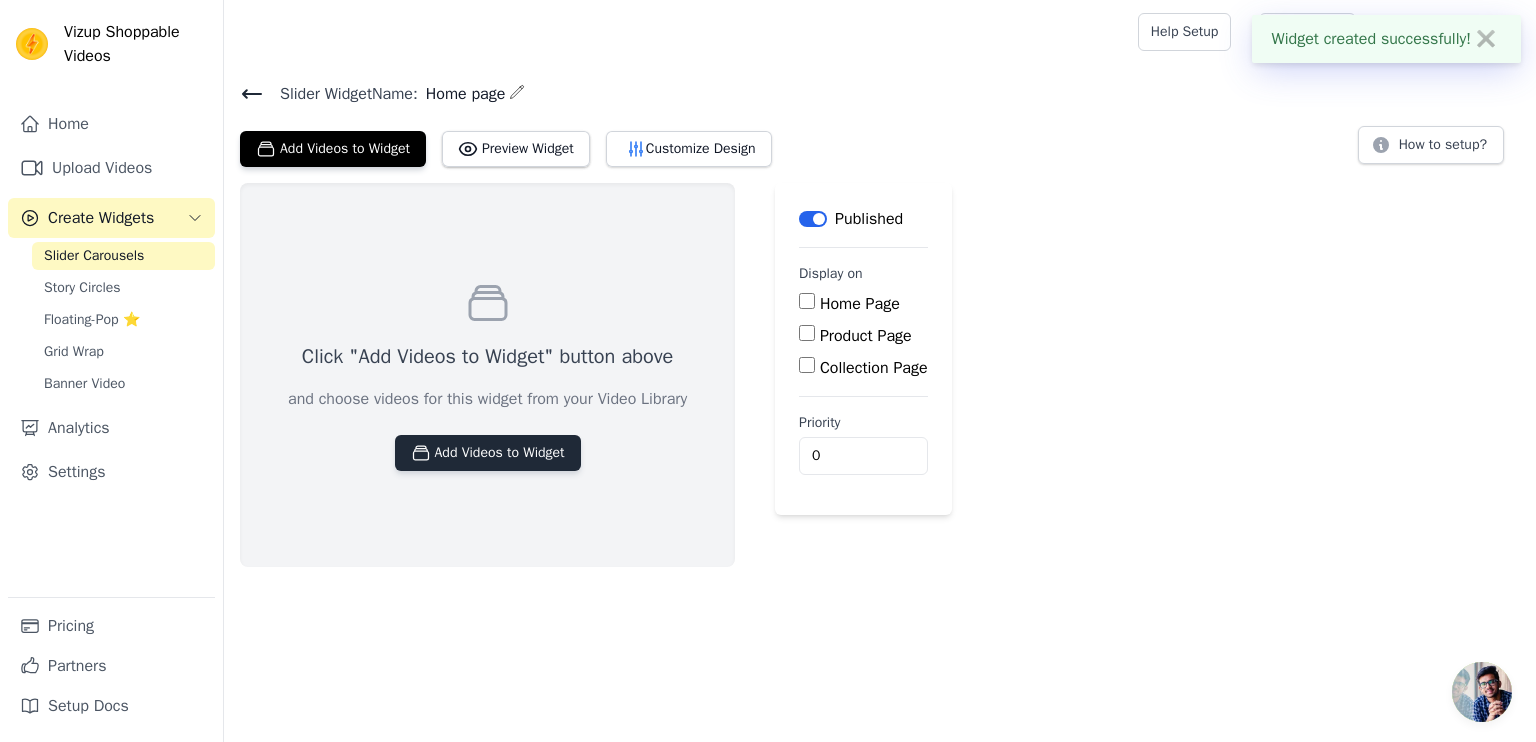 click on "Add Videos to Widget" at bounding box center (488, 453) 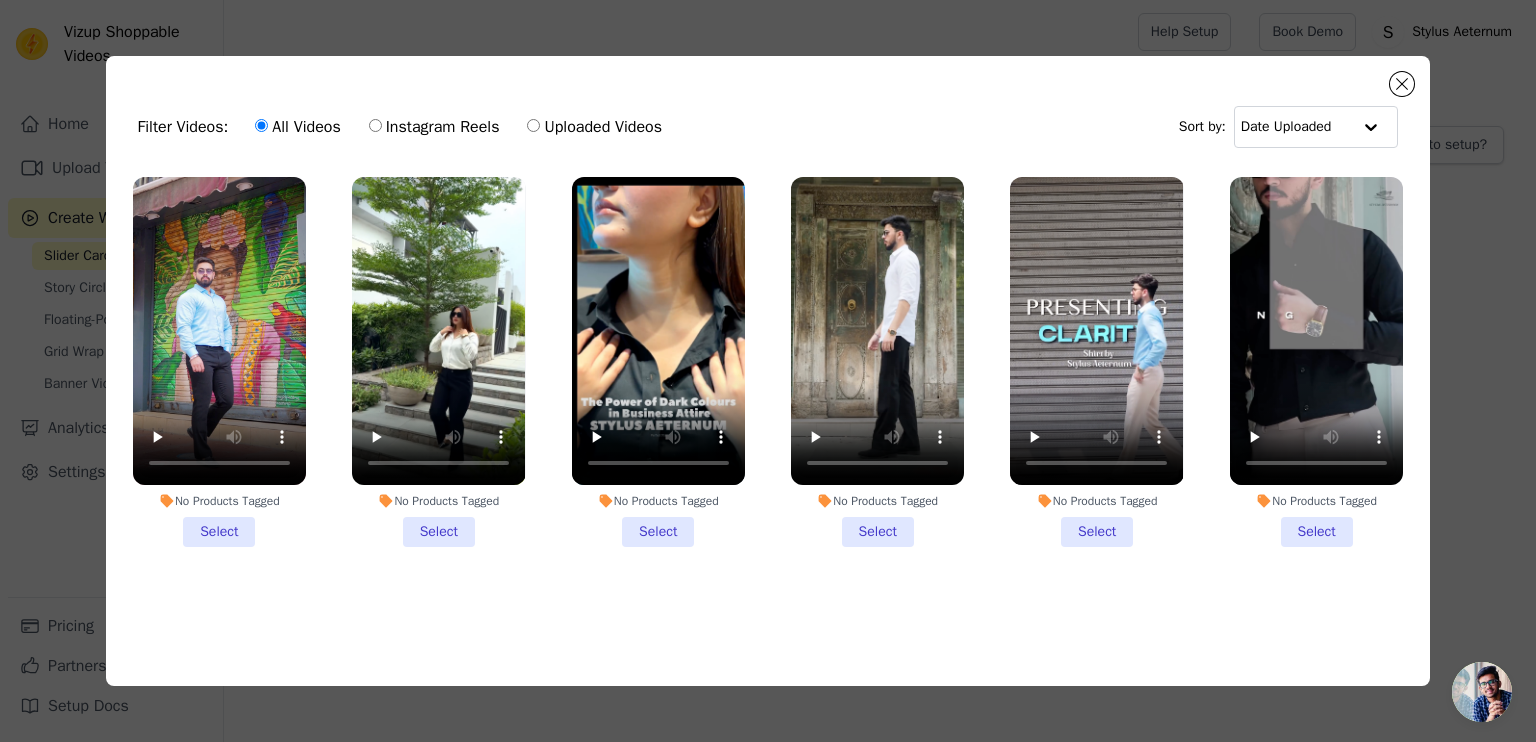 click on "No Products Tagged" at bounding box center (219, 501) 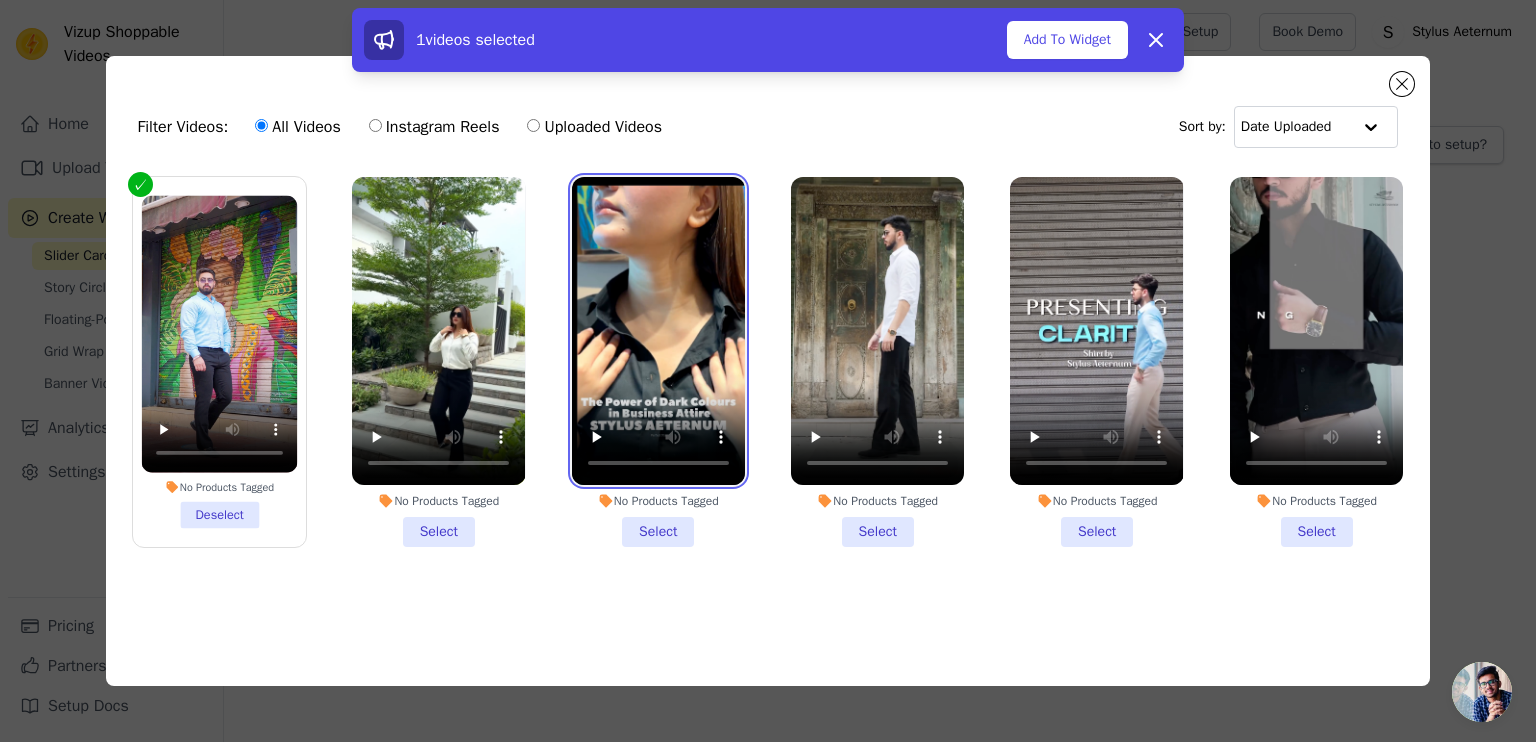 click at bounding box center [658, 331] 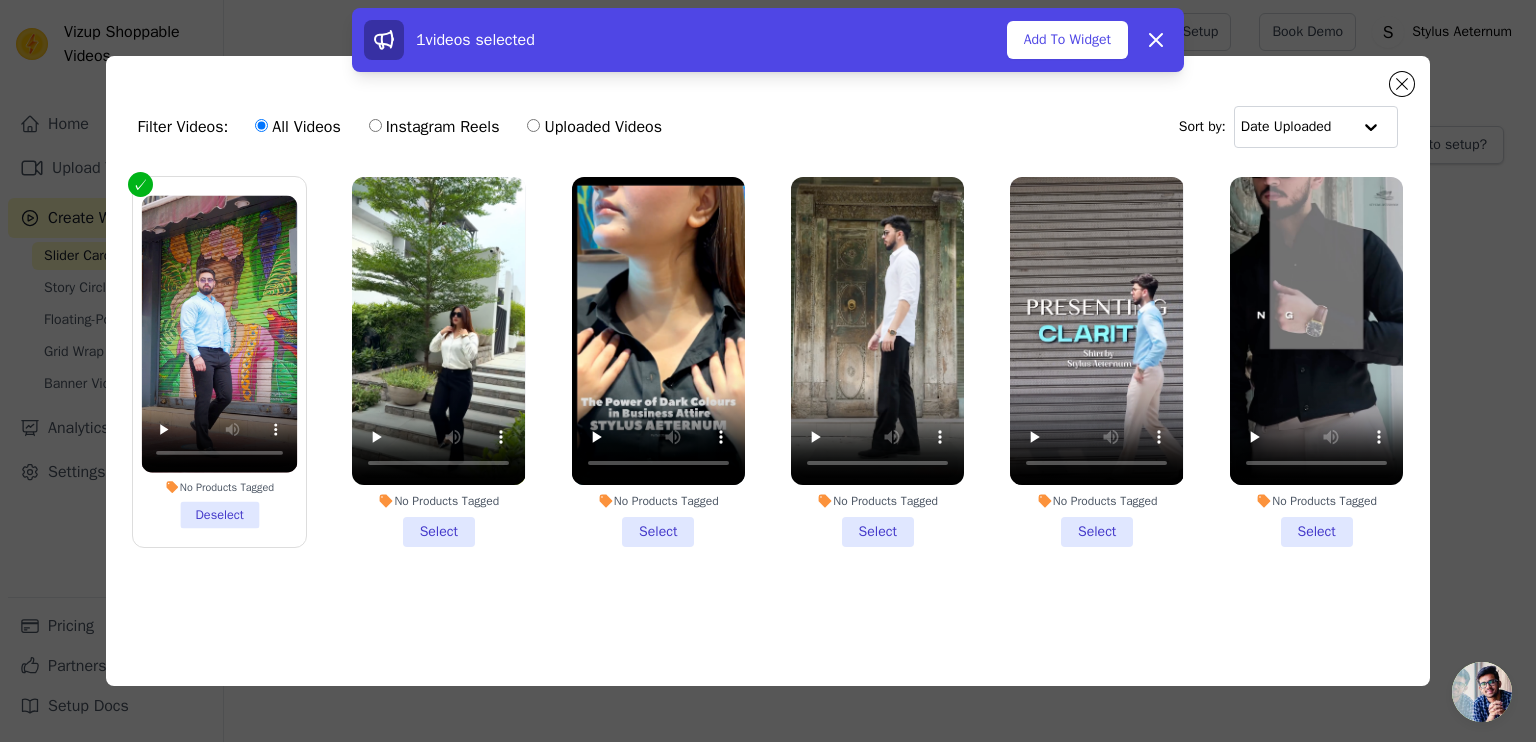 click on "No Products Tagged     Select" at bounding box center (438, 362) 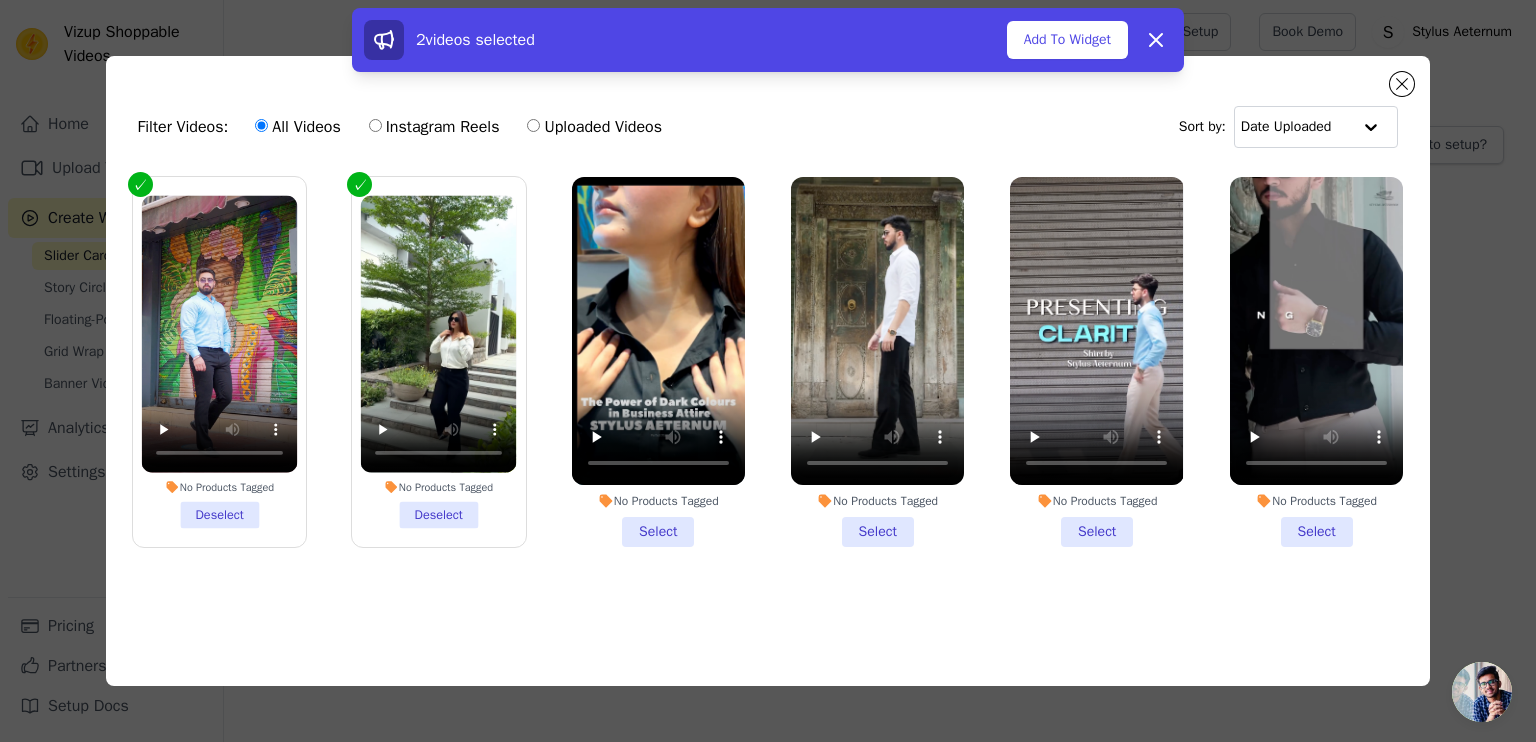 click on "No Products Tagged     Select" at bounding box center (658, 362) 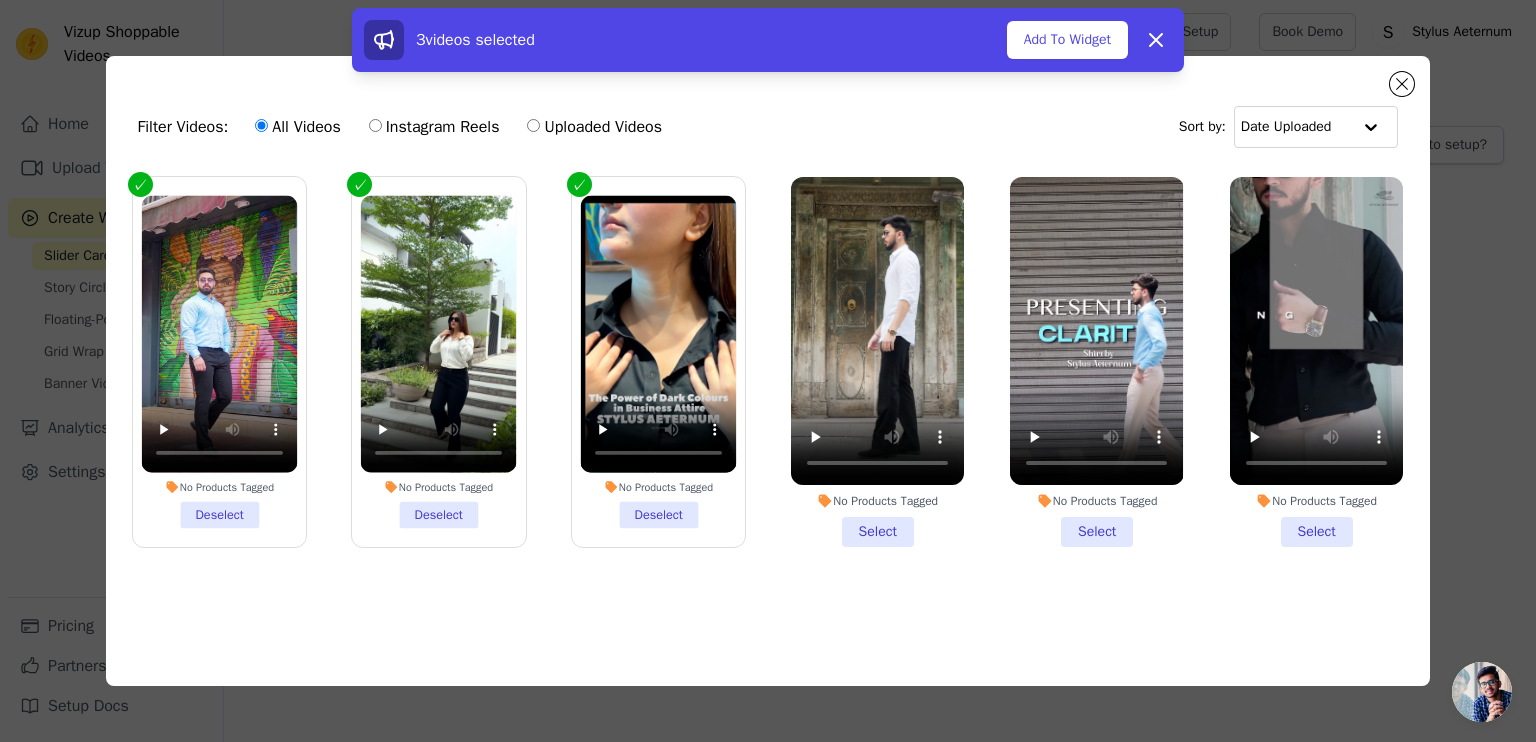 click on "No Products Tagged     Select" at bounding box center [877, 362] 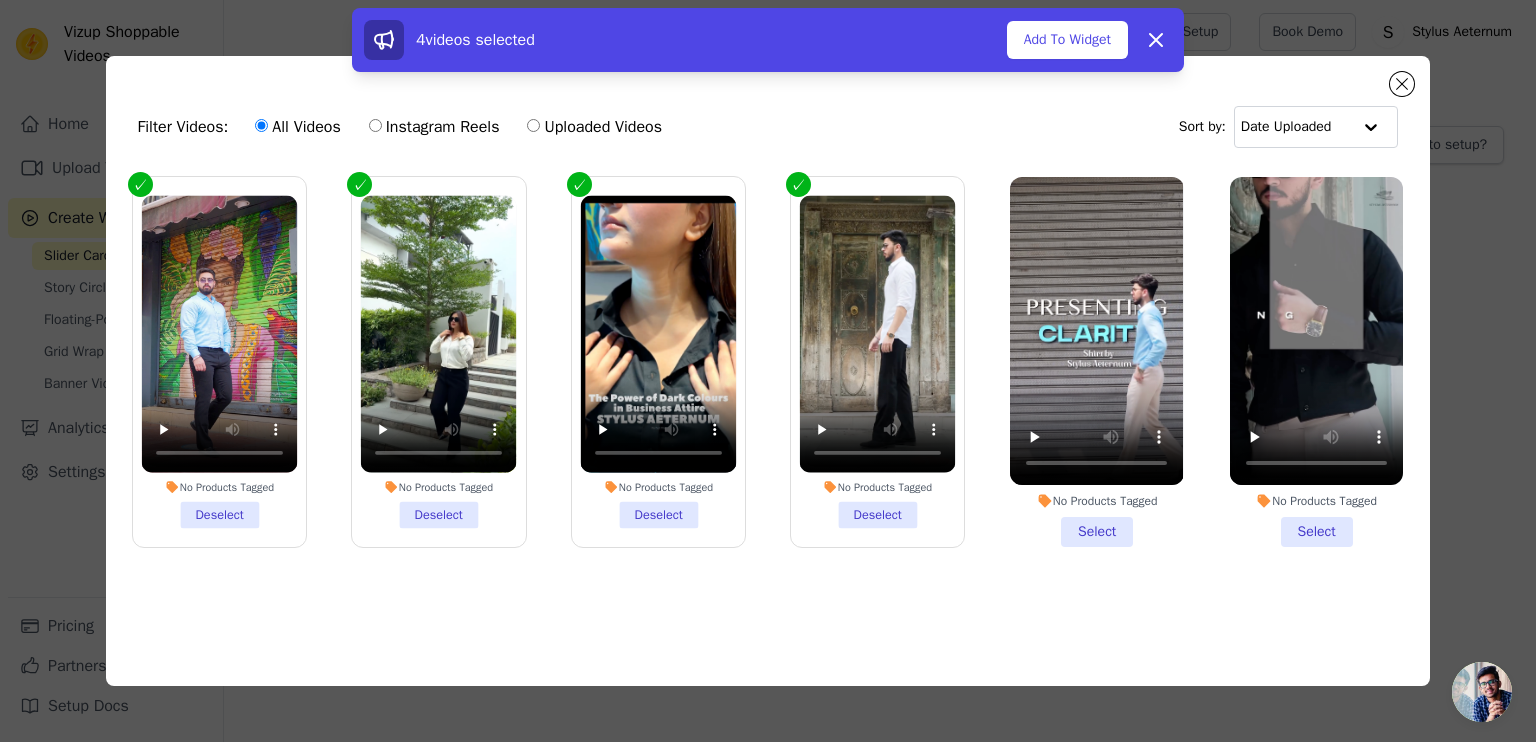 click on "No Products Tagged     Select" at bounding box center (1096, 362) 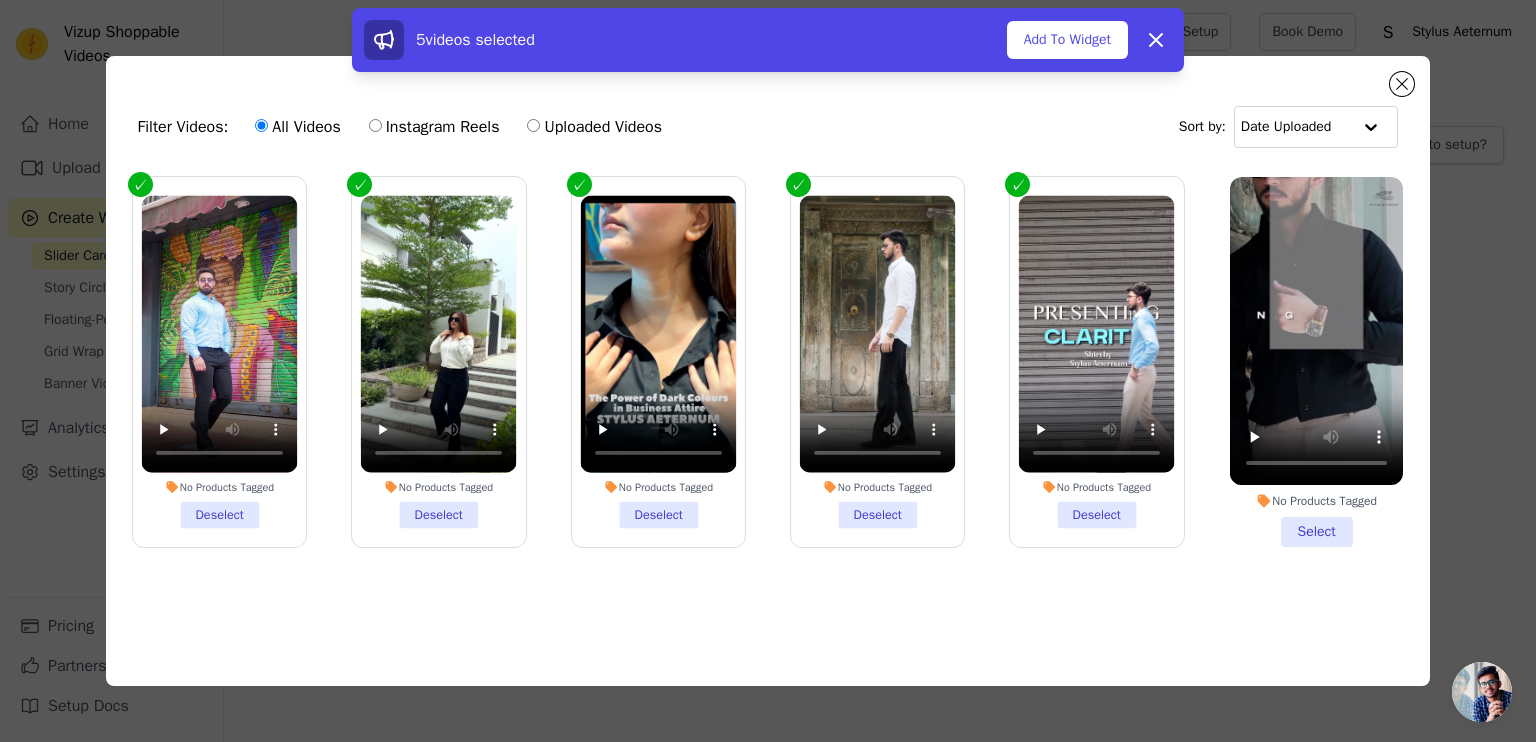 click on "No Products Tagged     Select" at bounding box center (1316, 362) 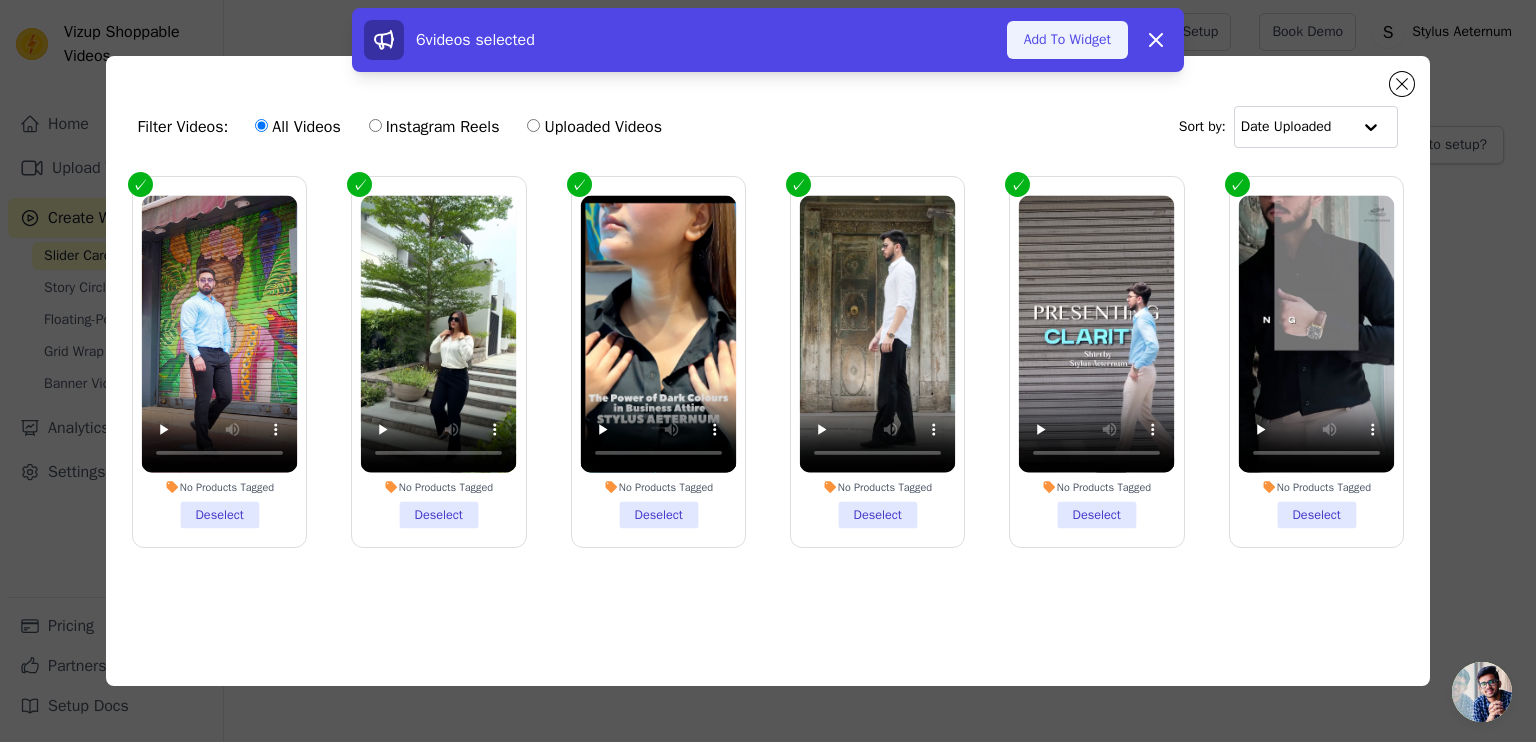 click on "Add To Widget" at bounding box center [1067, 40] 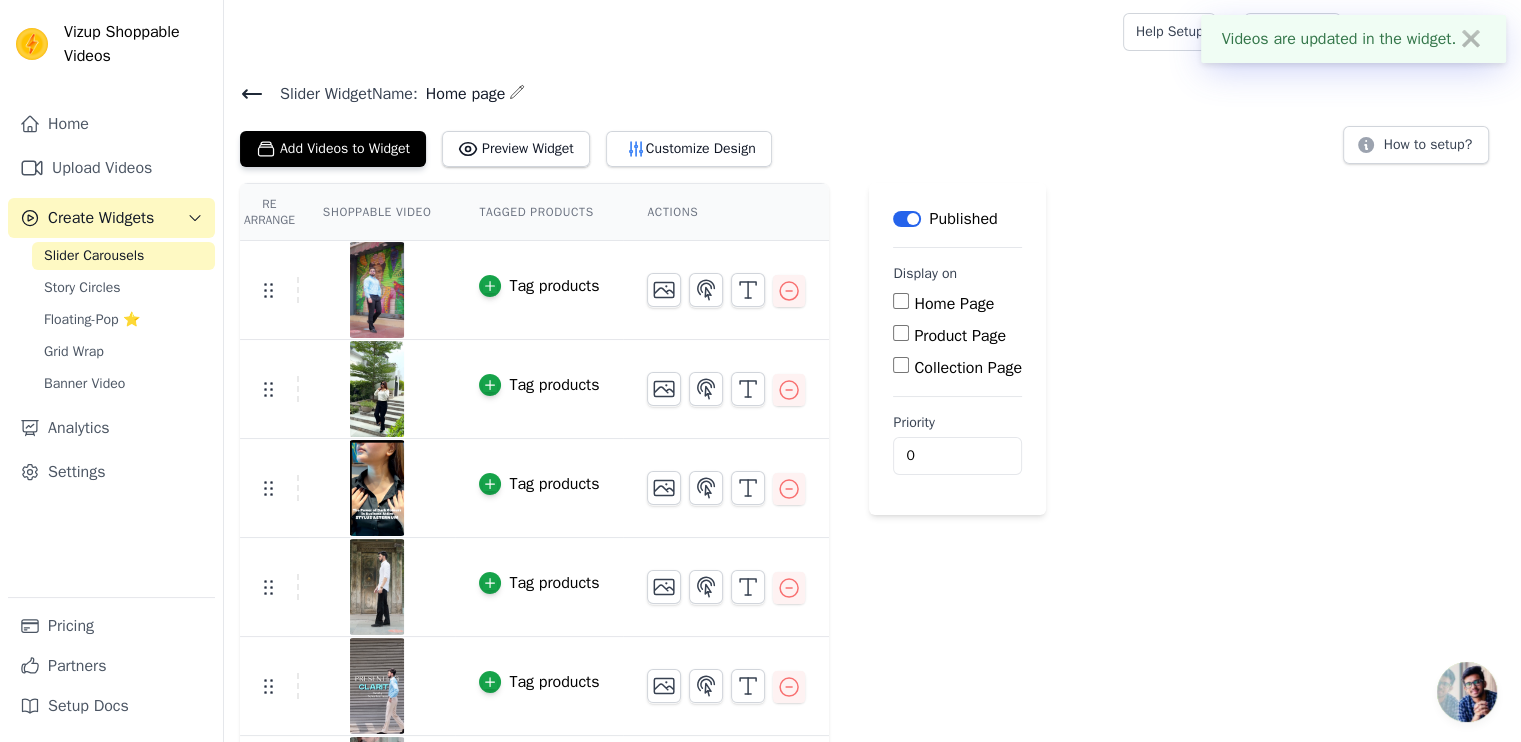 click on "Tag products" at bounding box center (554, 286) 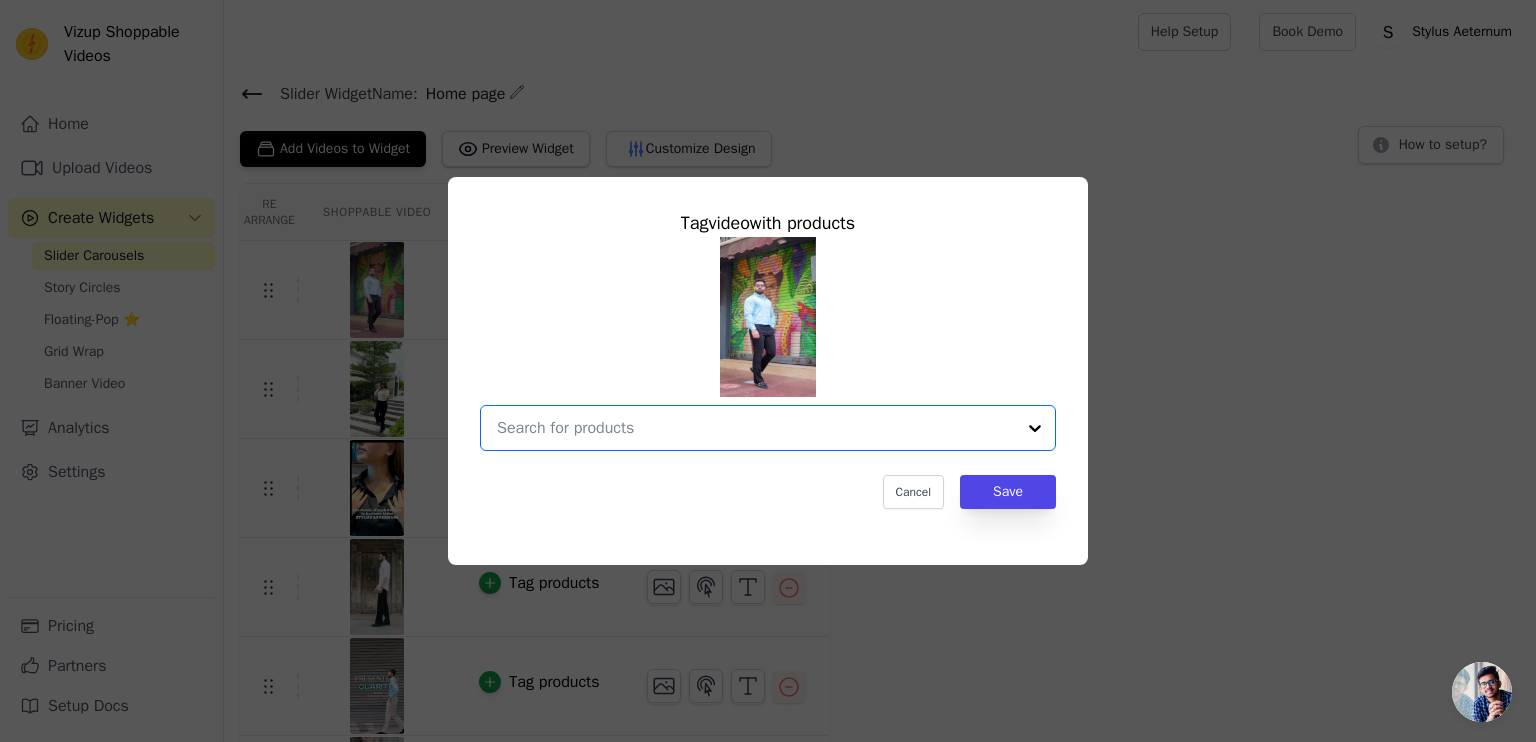 click at bounding box center [756, 428] 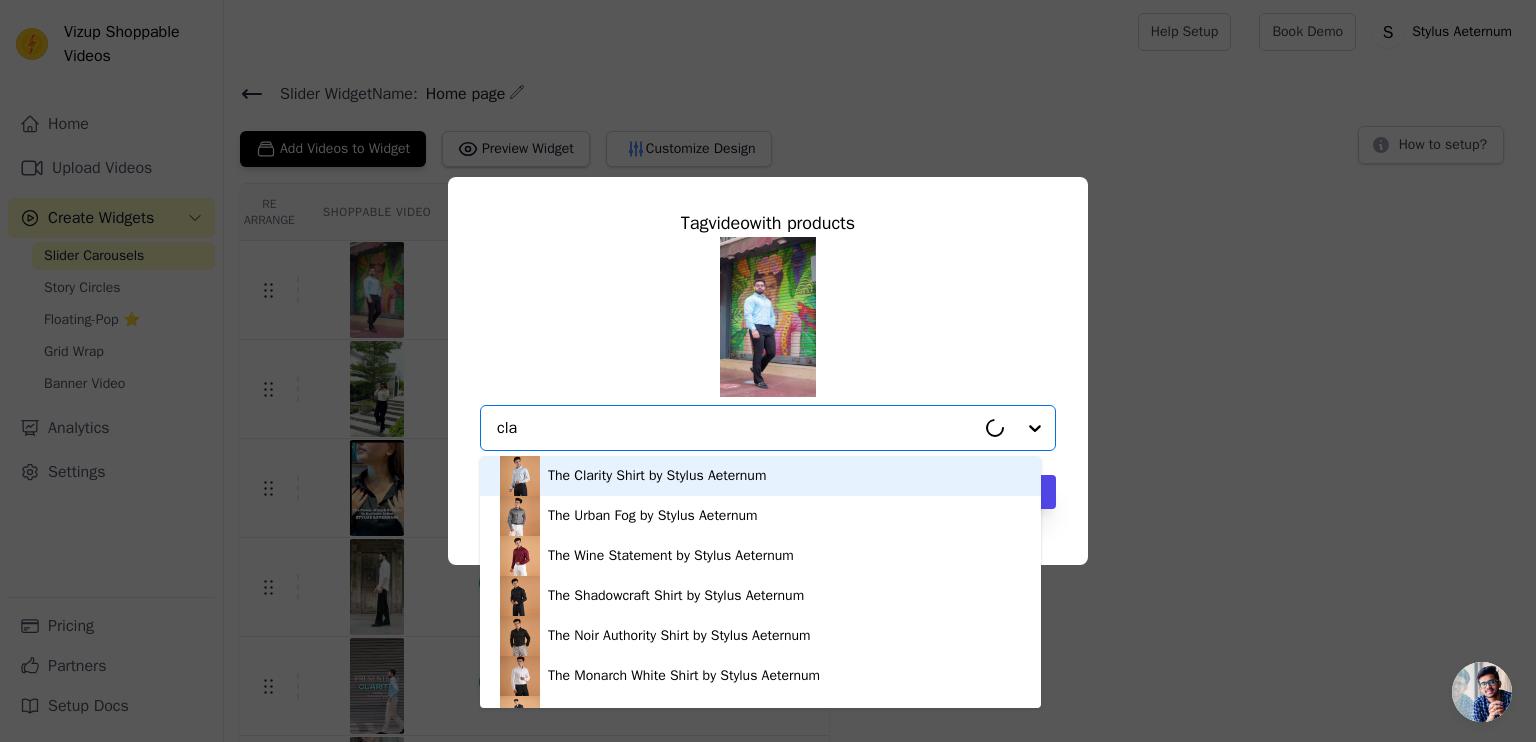 type on "clar" 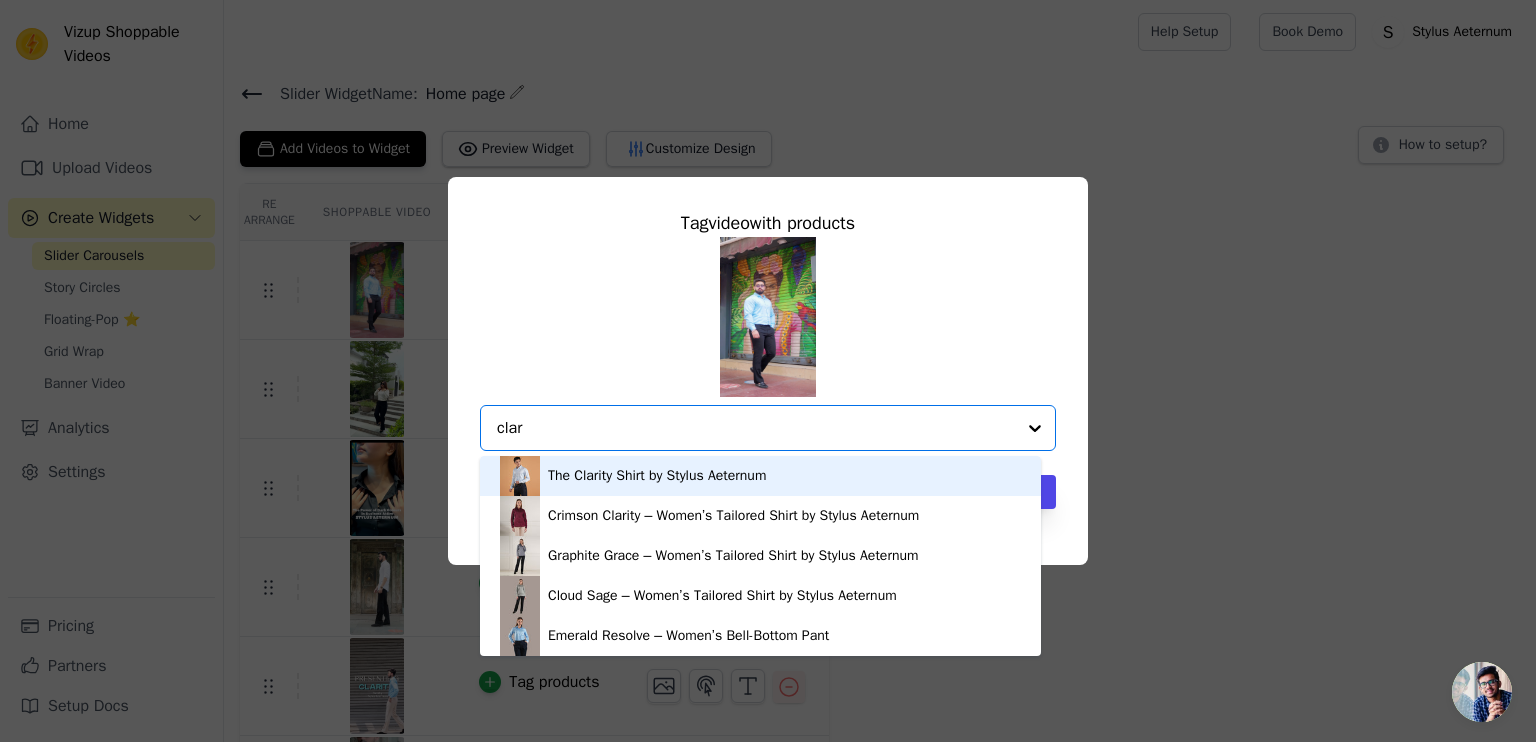 click on "The Clarity Shirt by Stylus Aeternum" at bounding box center (657, 476) 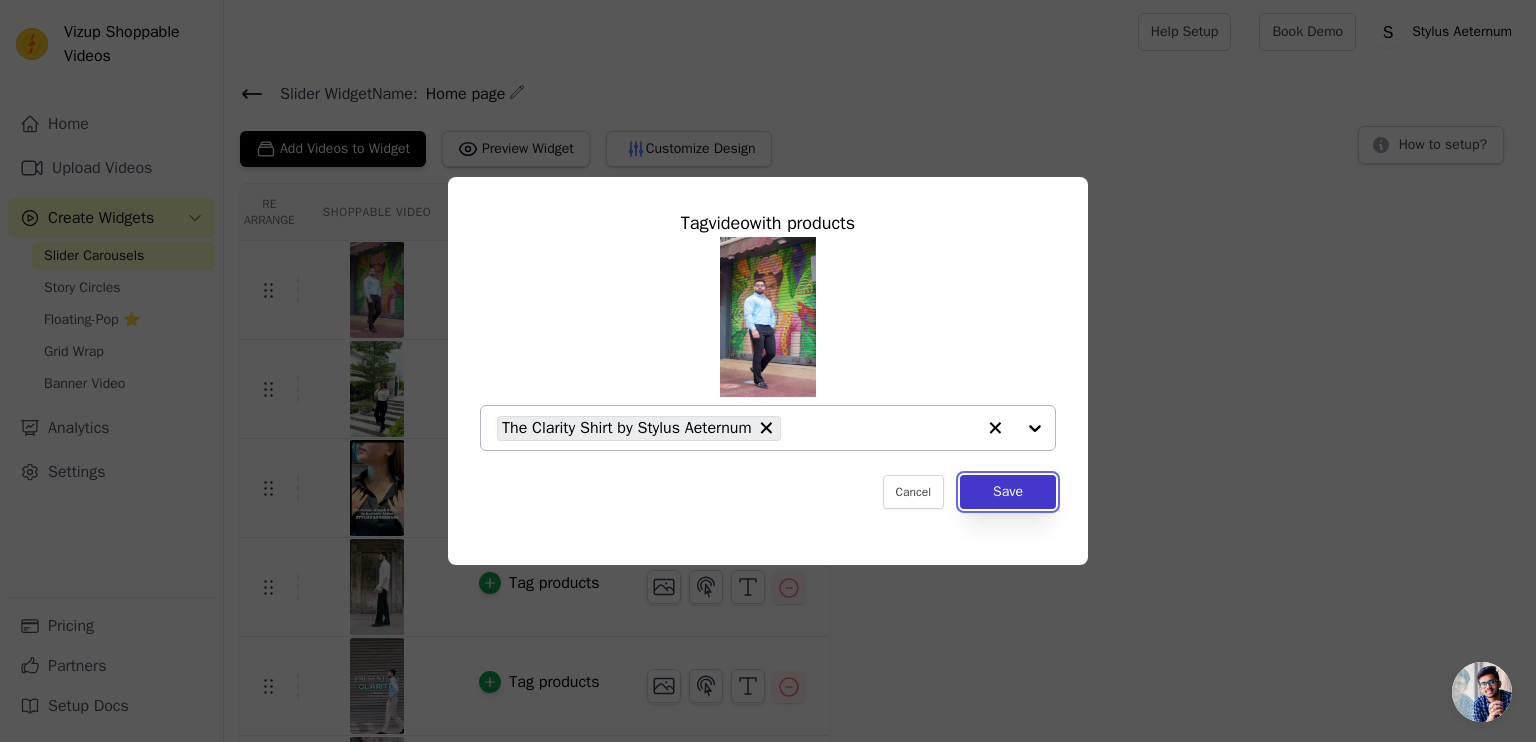 click on "Save" at bounding box center [1008, 492] 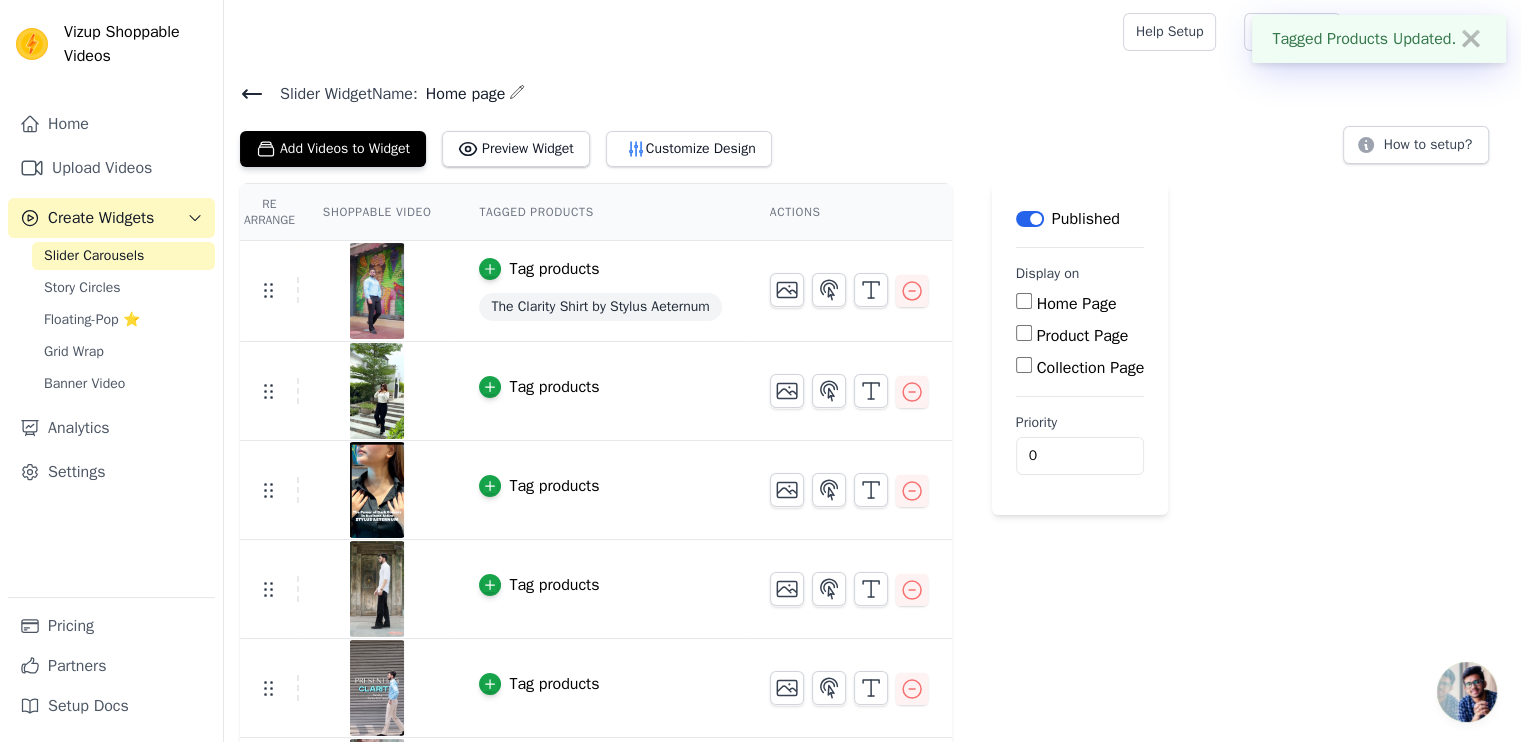 click on "Tag products" at bounding box center (554, 387) 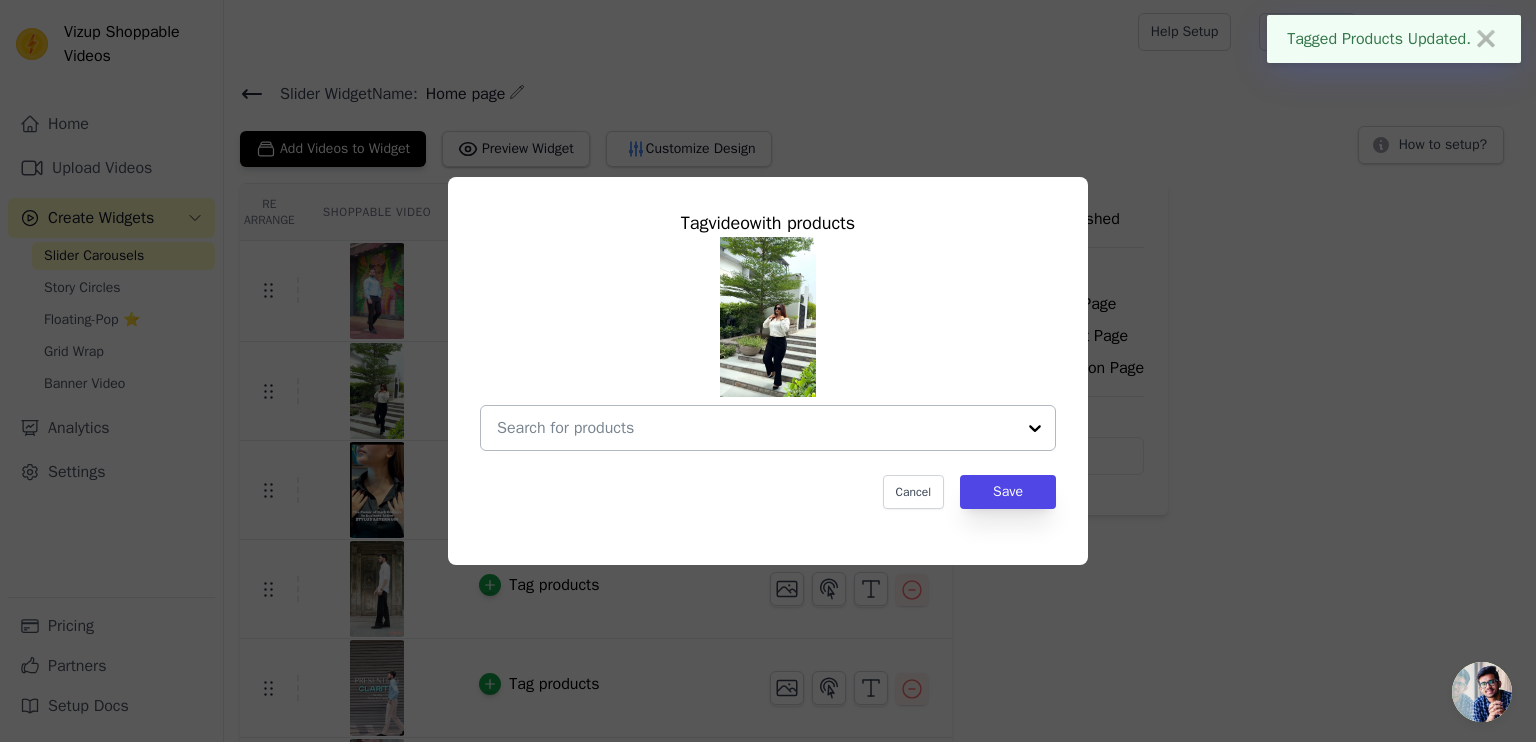 click at bounding box center (756, 428) 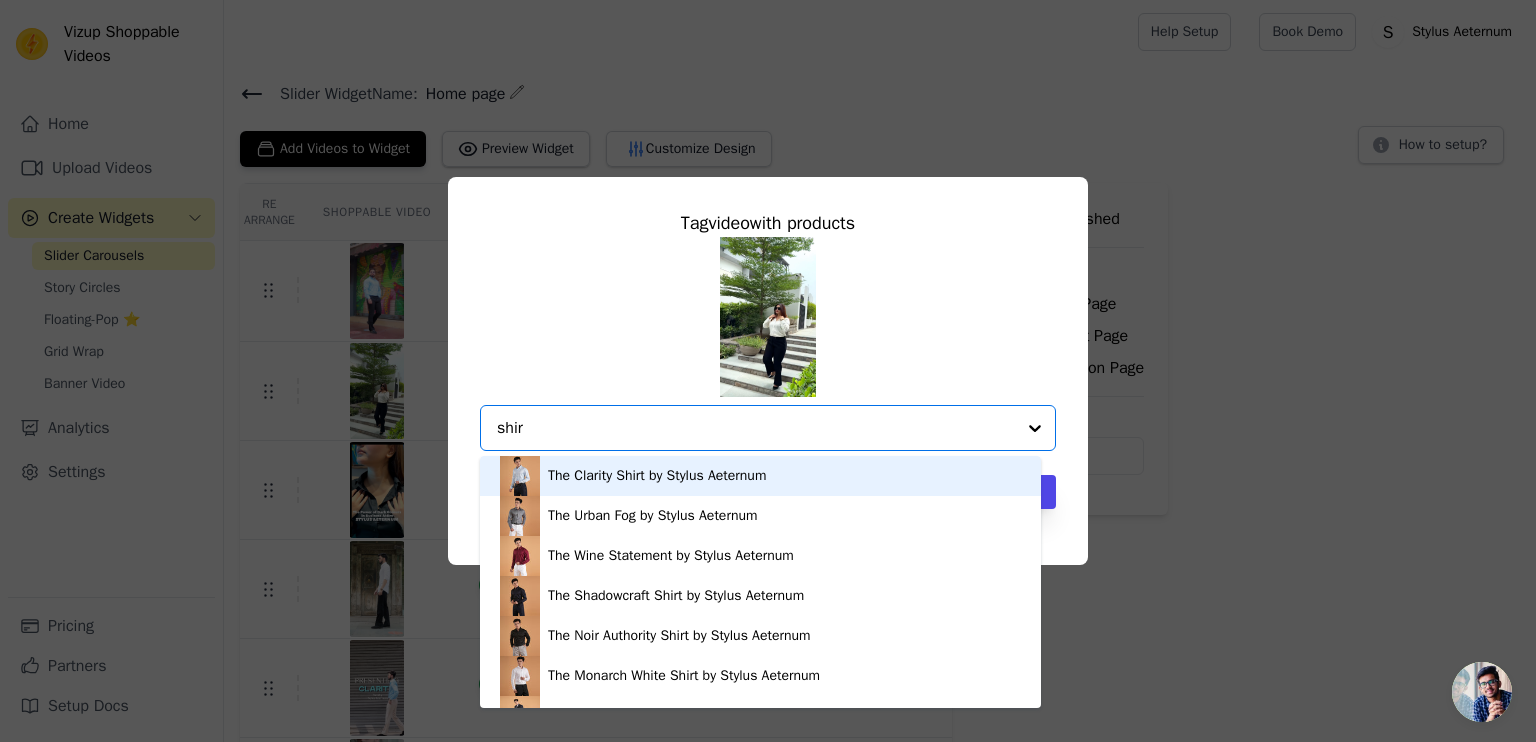 type on "shirt" 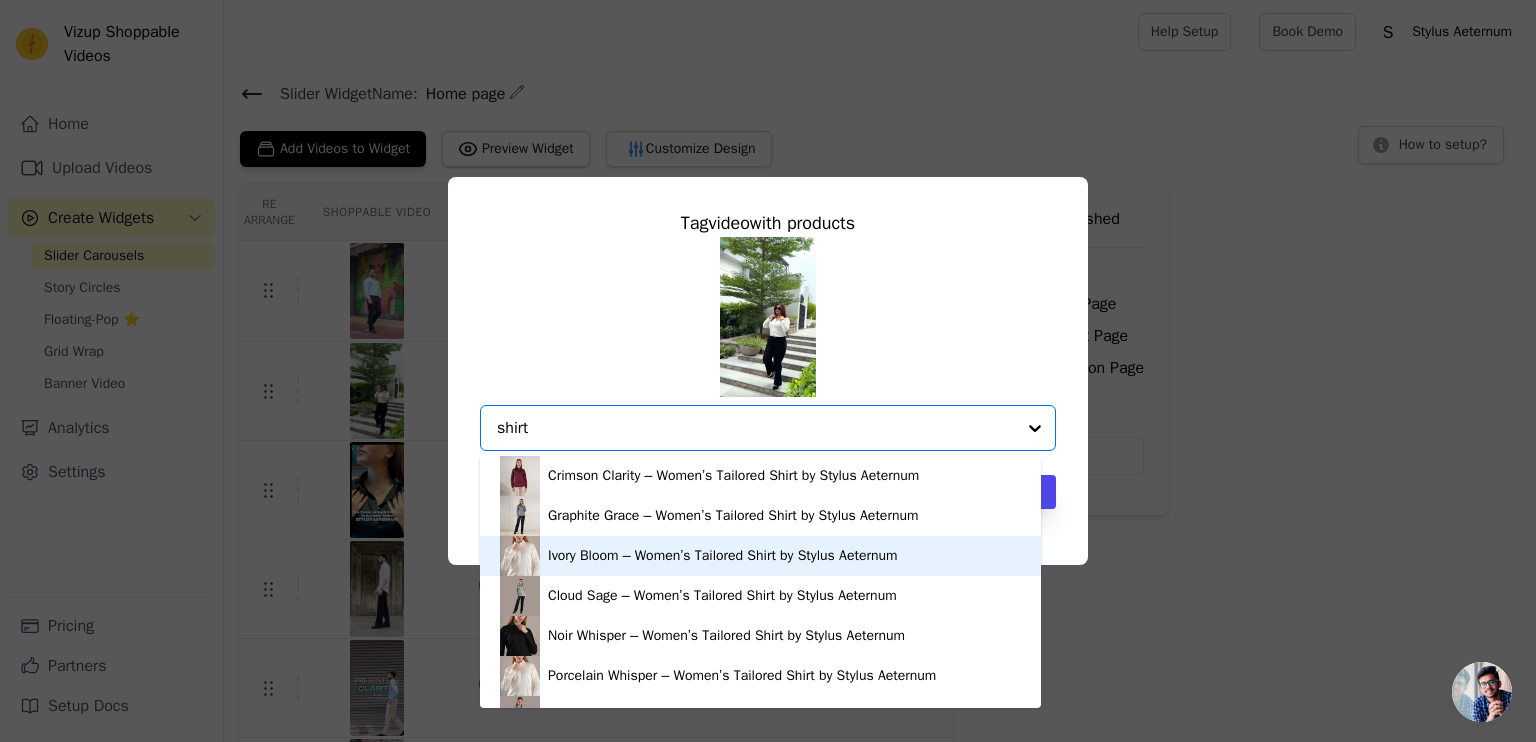scroll, scrollTop: 364, scrollLeft: 0, axis: vertical 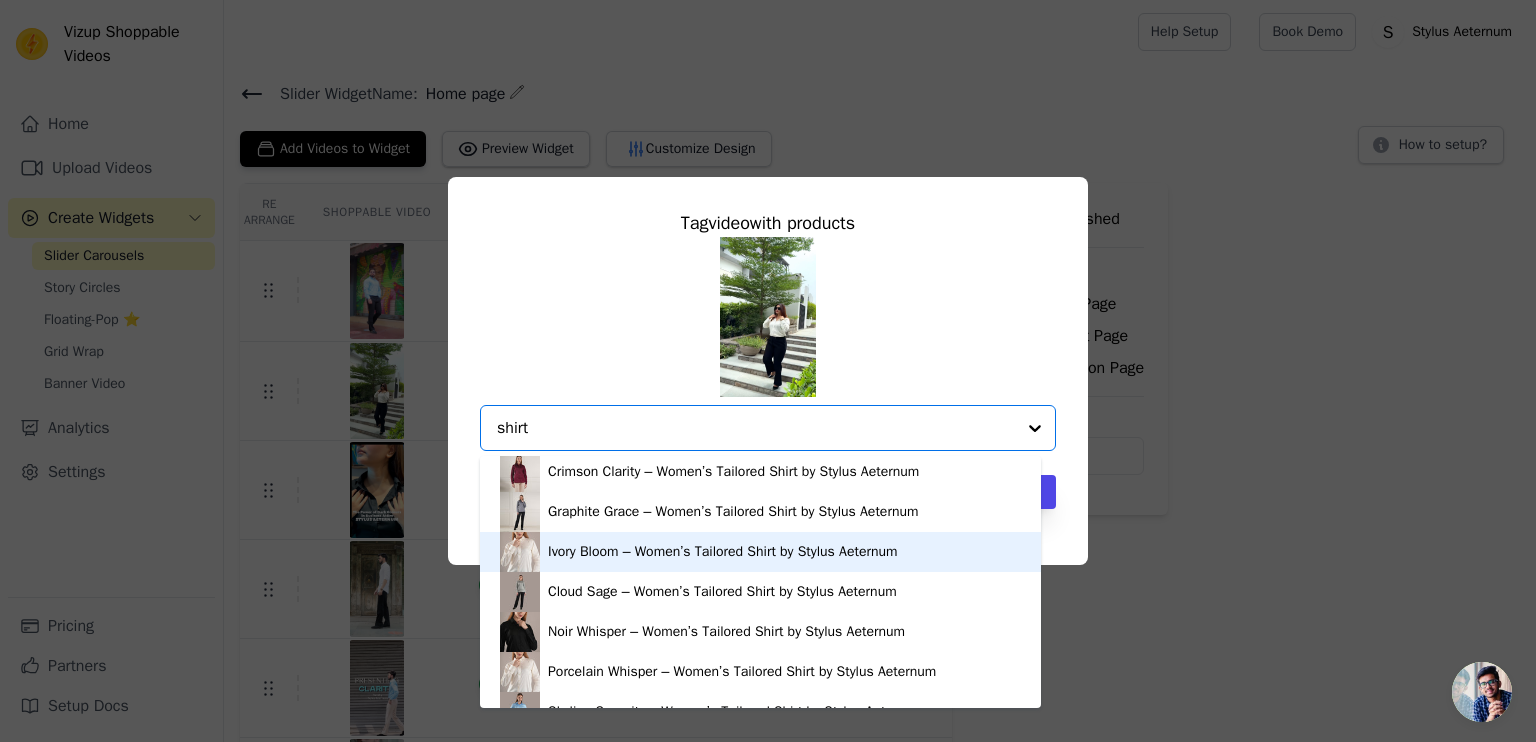 click on "Ivory Bloom – Women’s Tailored Shirt by Stylus Aeternum" at bounding box center (760, 552) 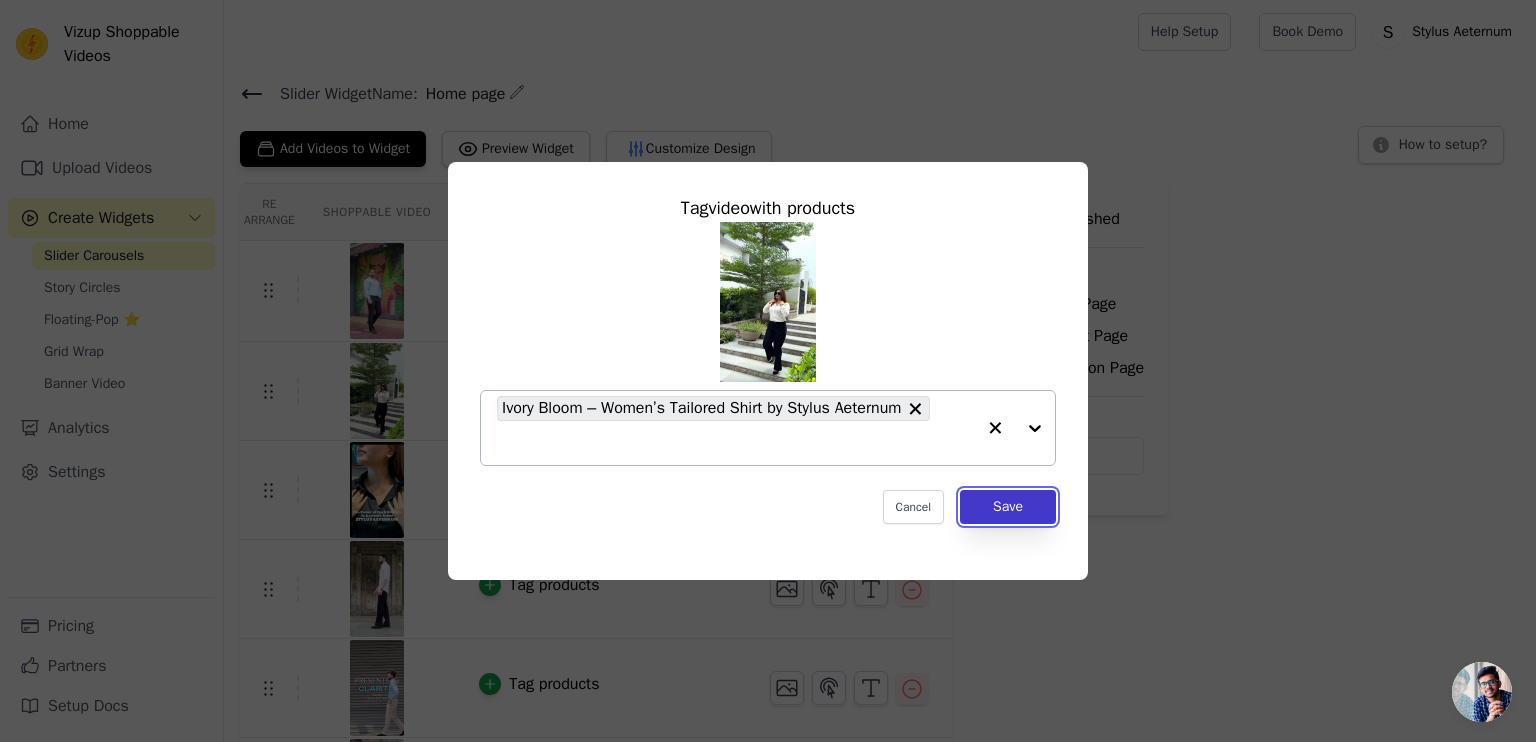 click on "Save" at bounding box center [1008, 507] 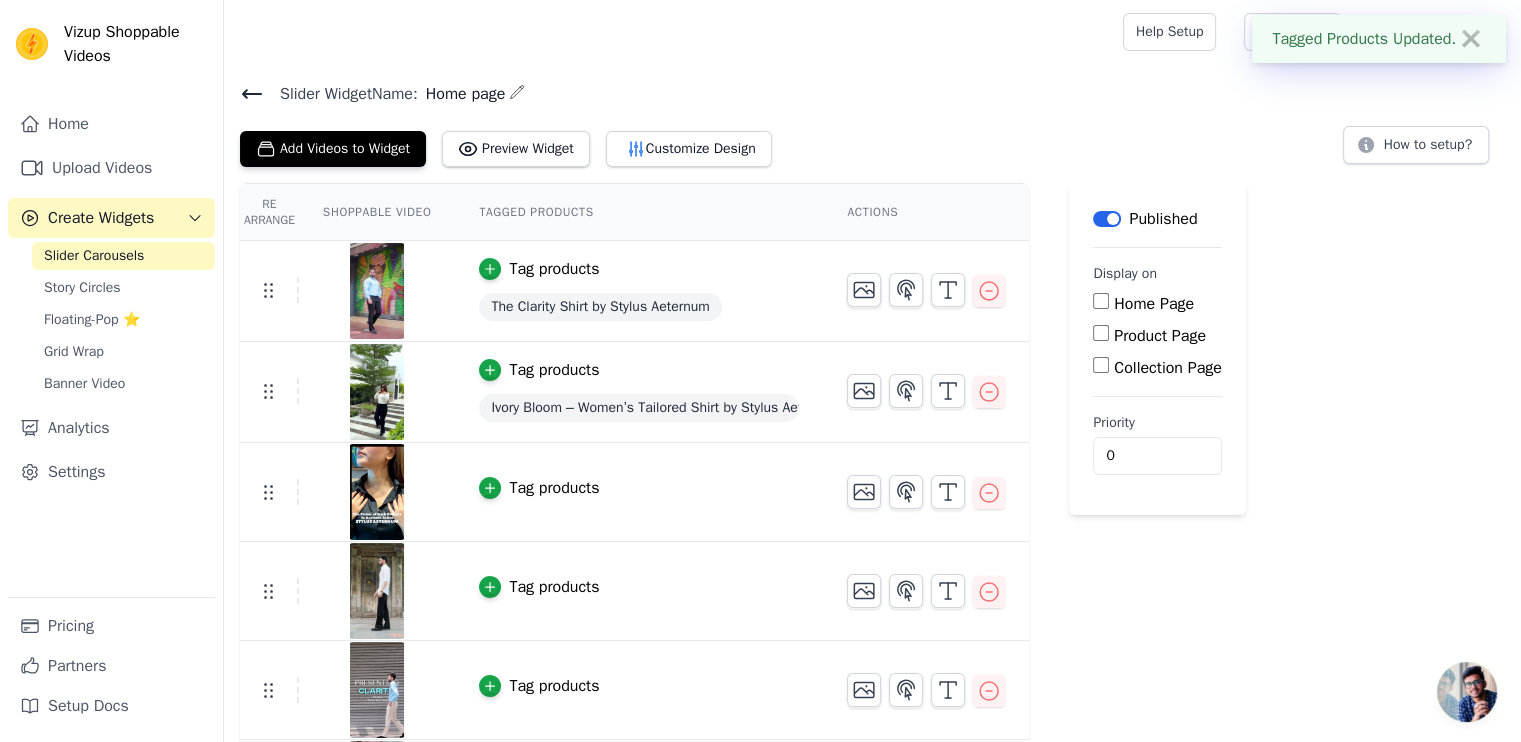 click on "Tag products" at bounding box center (554, 488) 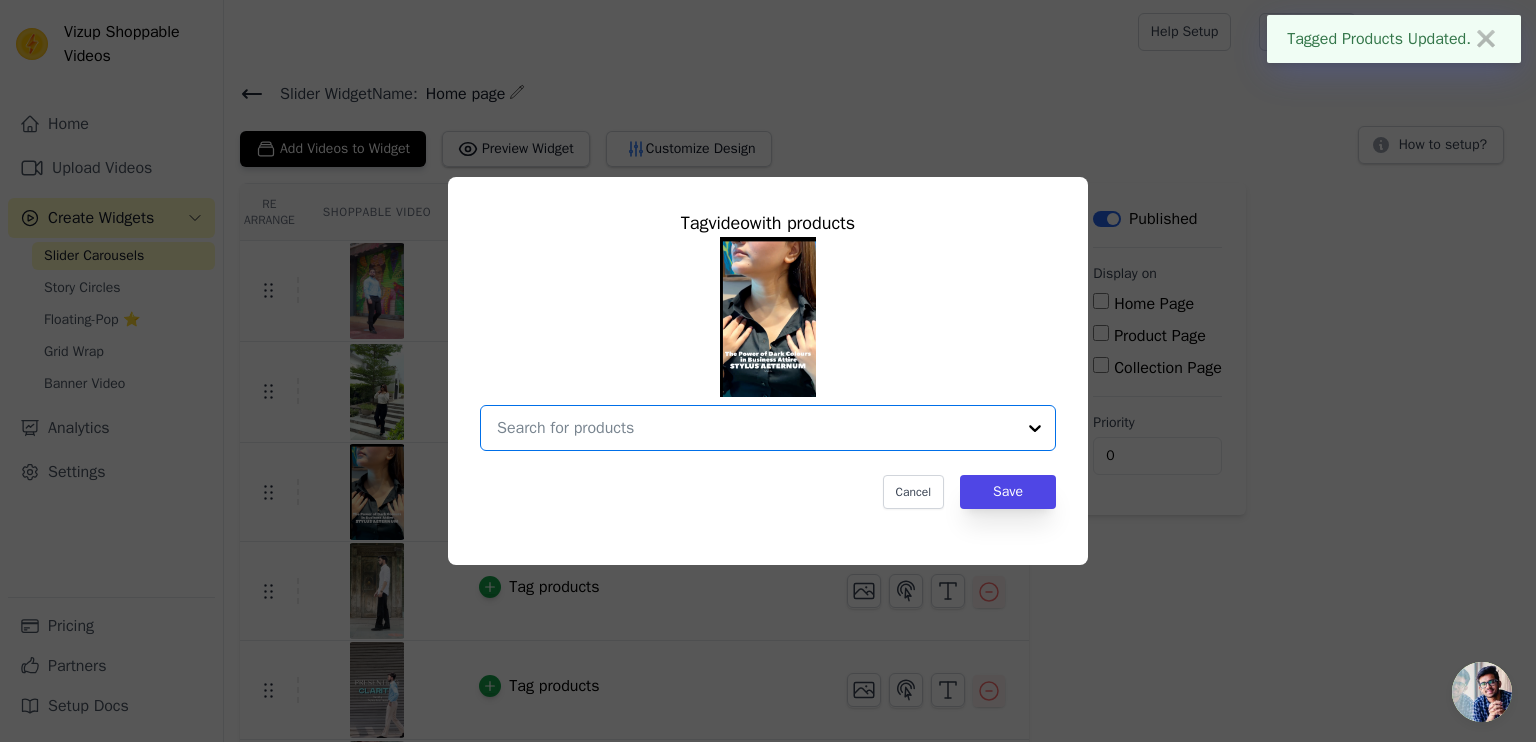 click at bounding box center [756, 428] 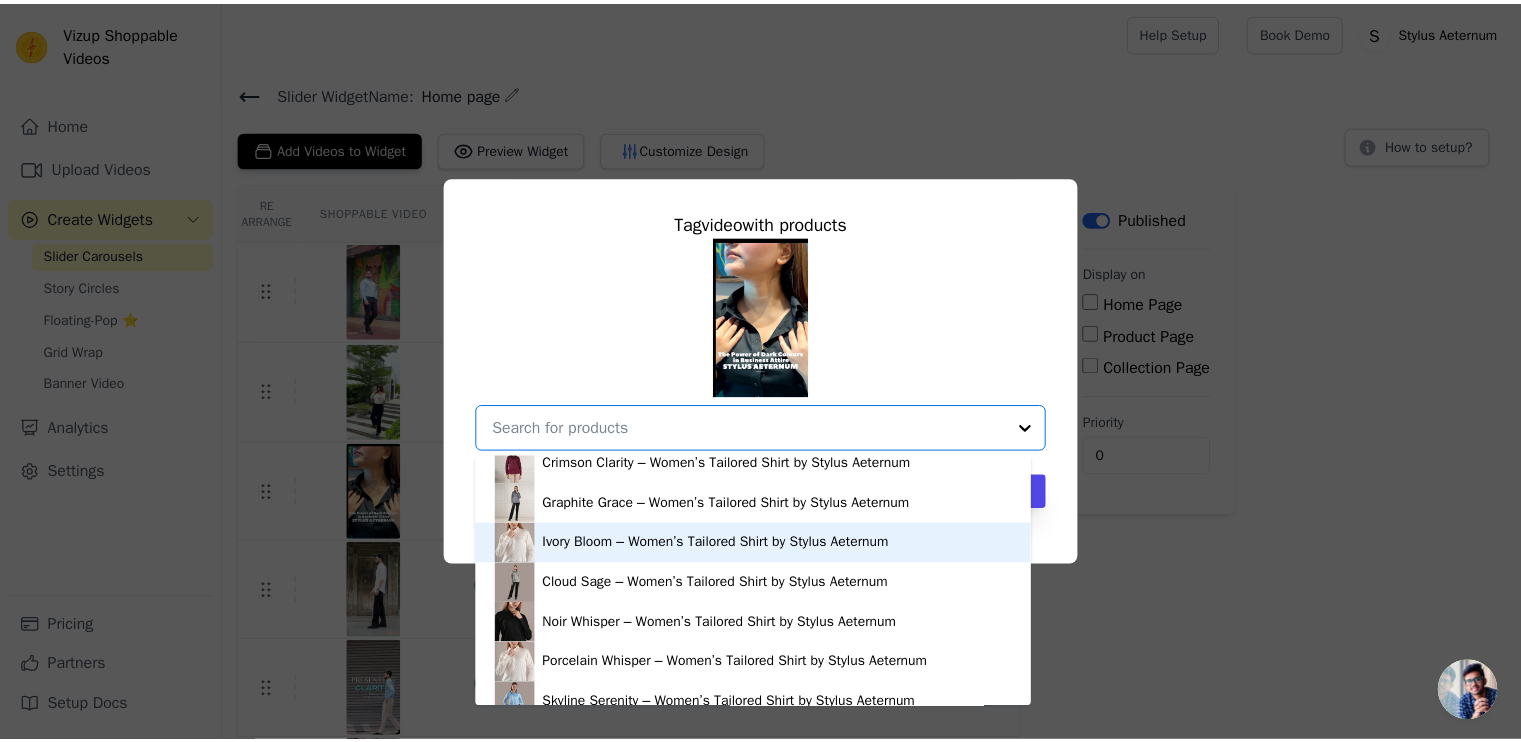 scroll, scrollTop: 431, scrollLeft: 0, axis: vertical 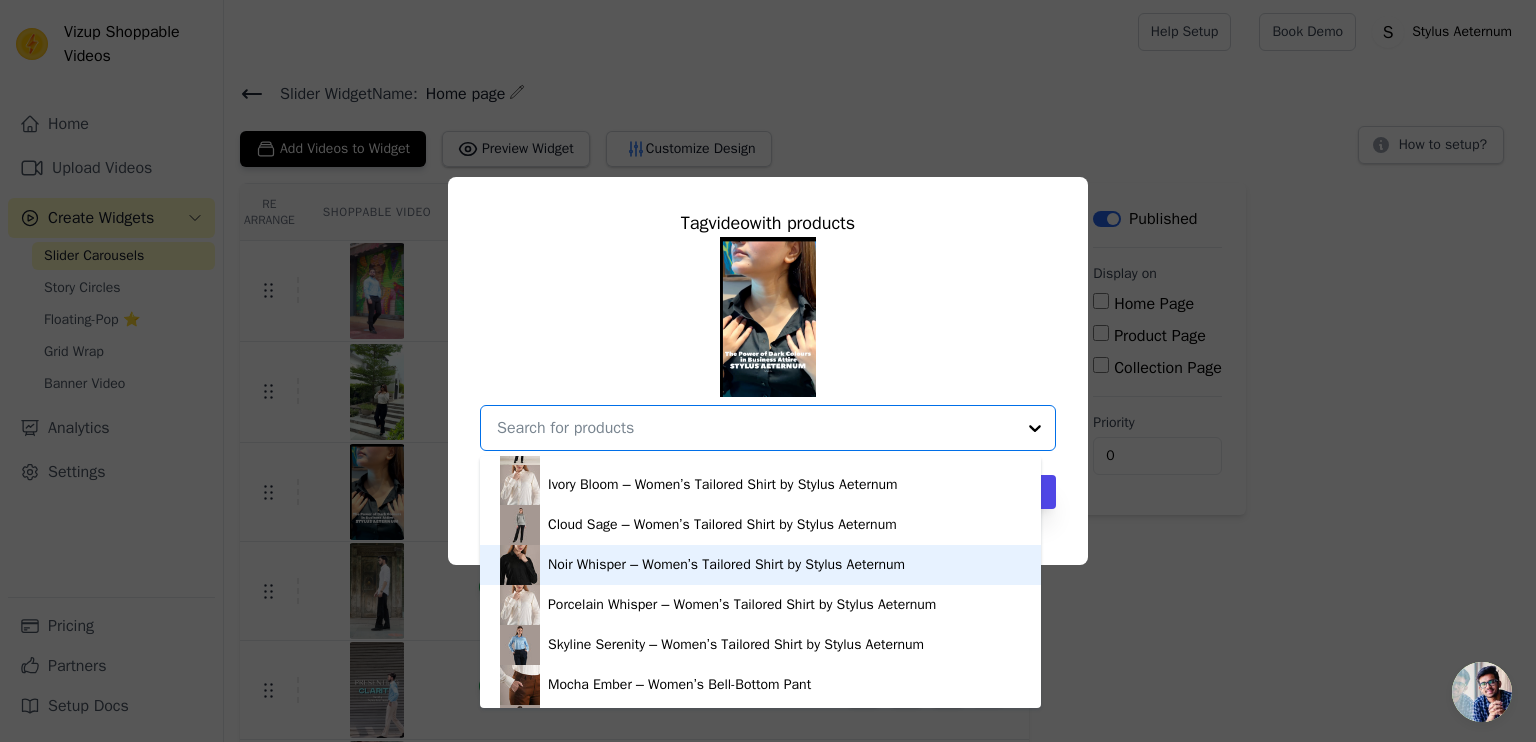 click on "Noir Whisper – Women’s Tailored Shirt by Stylus Aeternum" at bounding box center (726, 565) 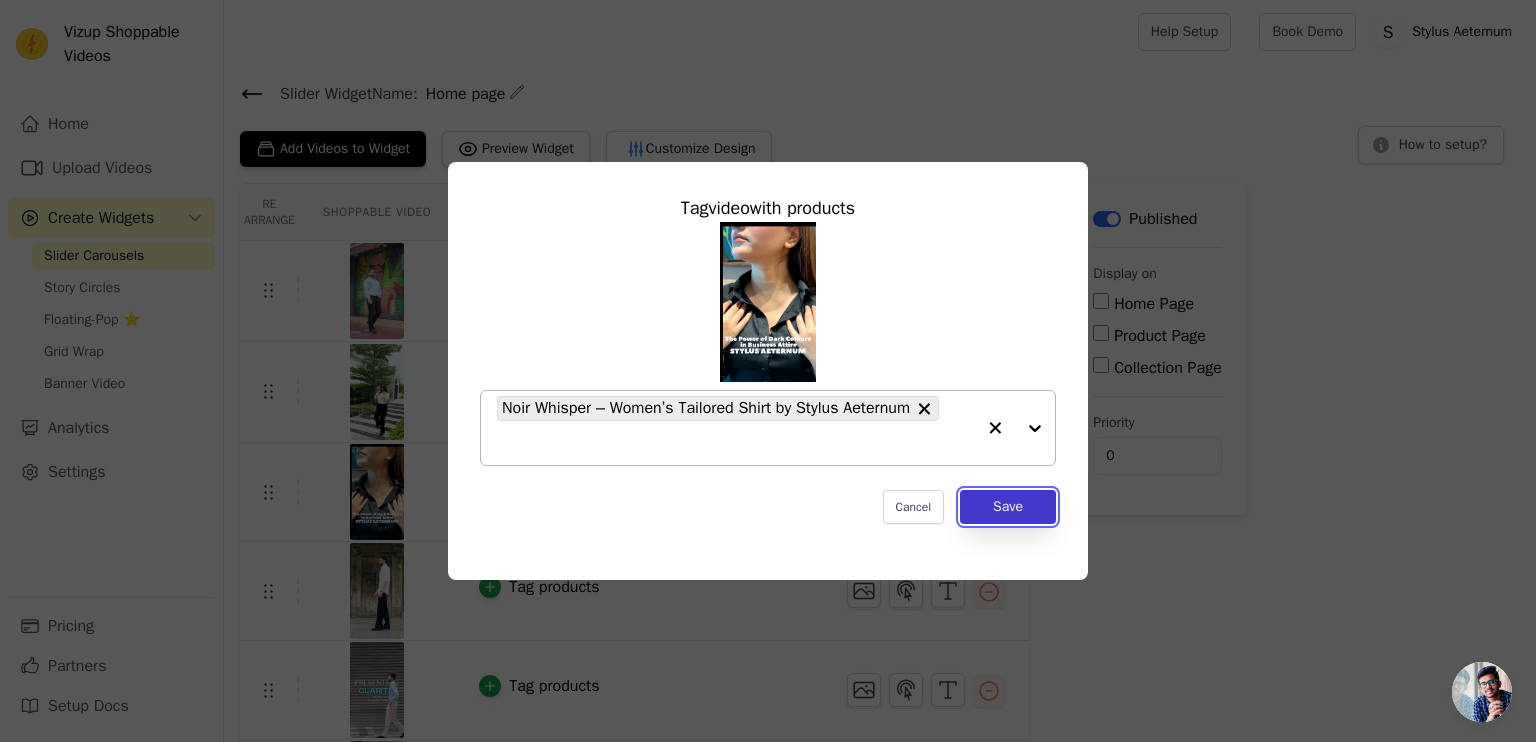 click on "Save" at bounding box center (1008, 507) 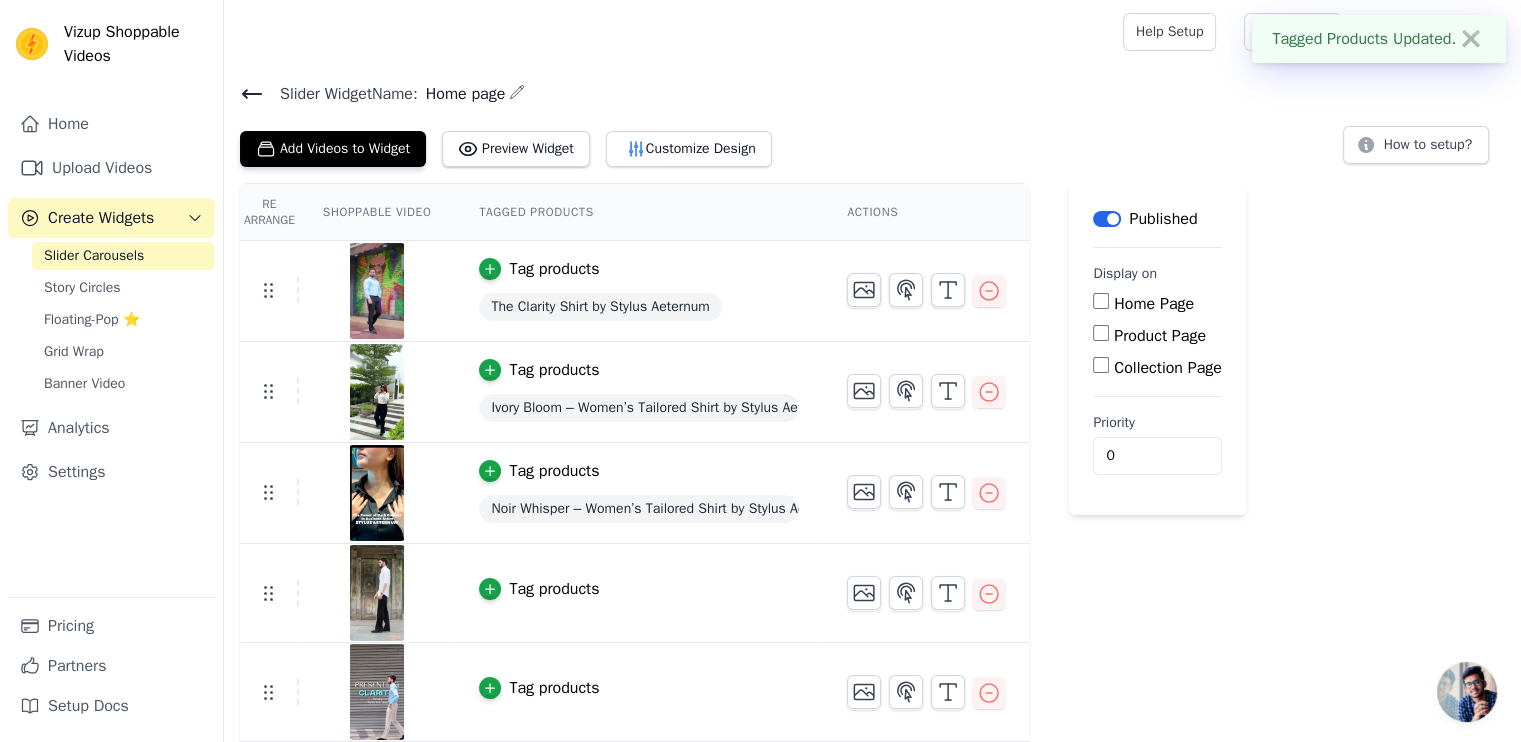 scroll, scrollTop: 96, scrollLeft: 0, axis: vertical 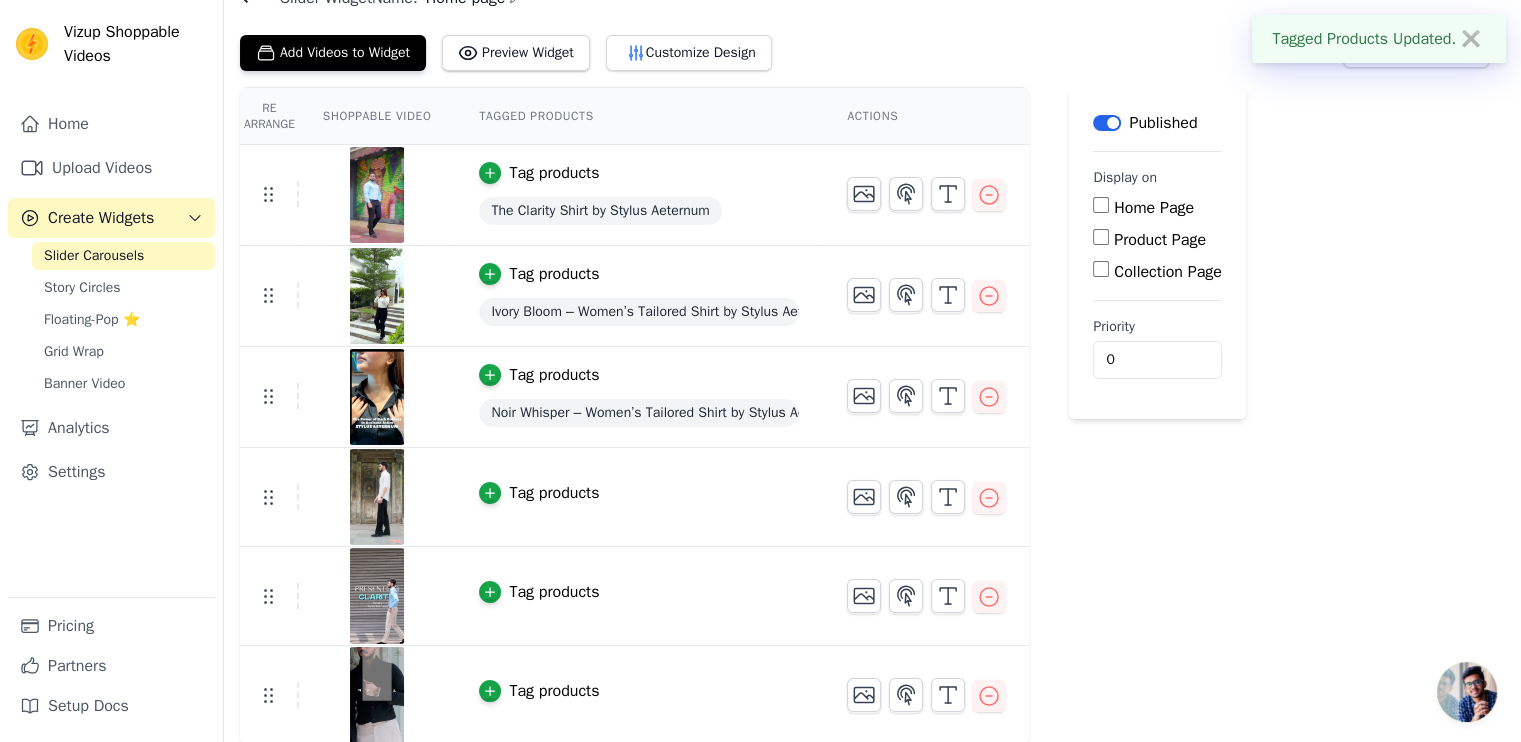 click on "Tag products" at bounding box center [554, 493] 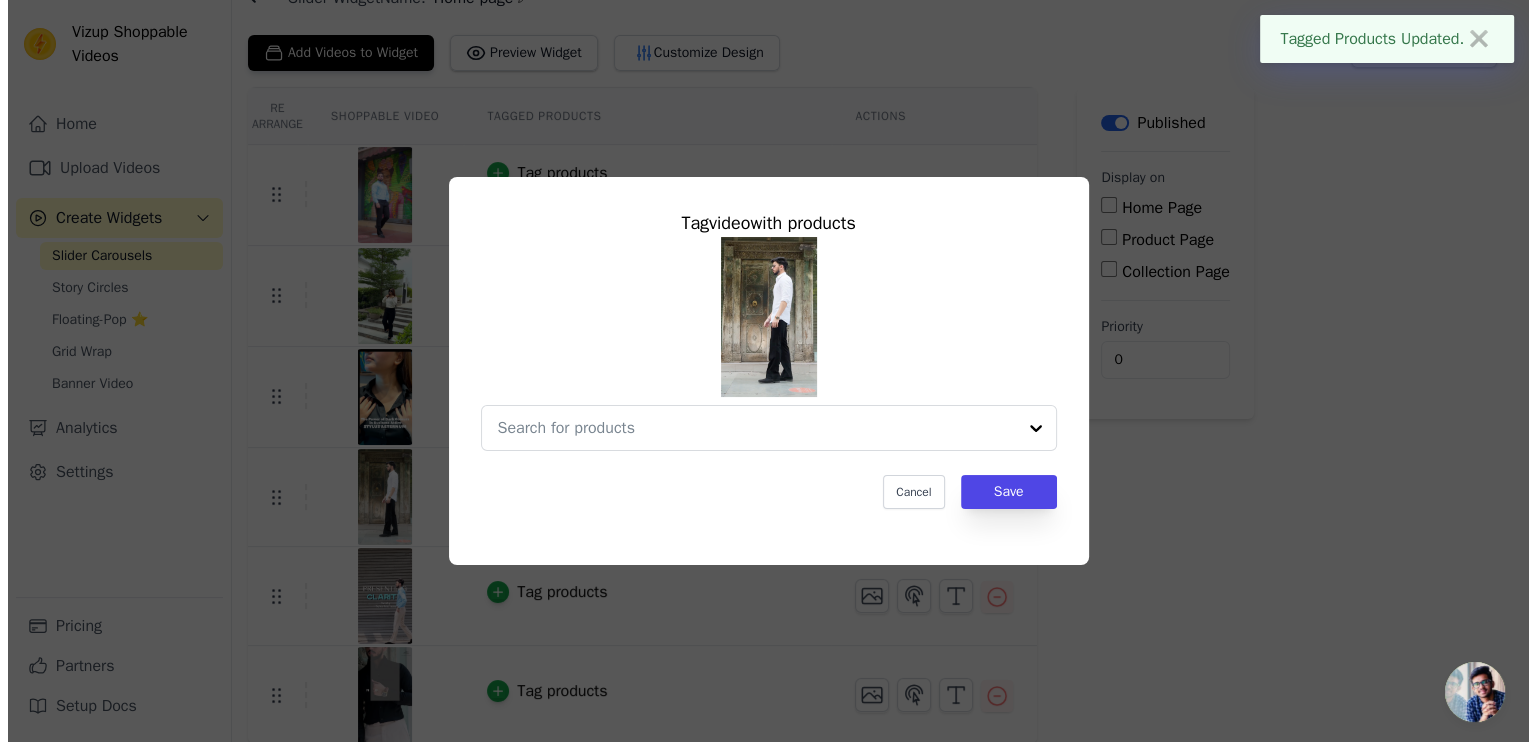 scroll, scrollTop: 0, scrollLeft: 0, axis: both 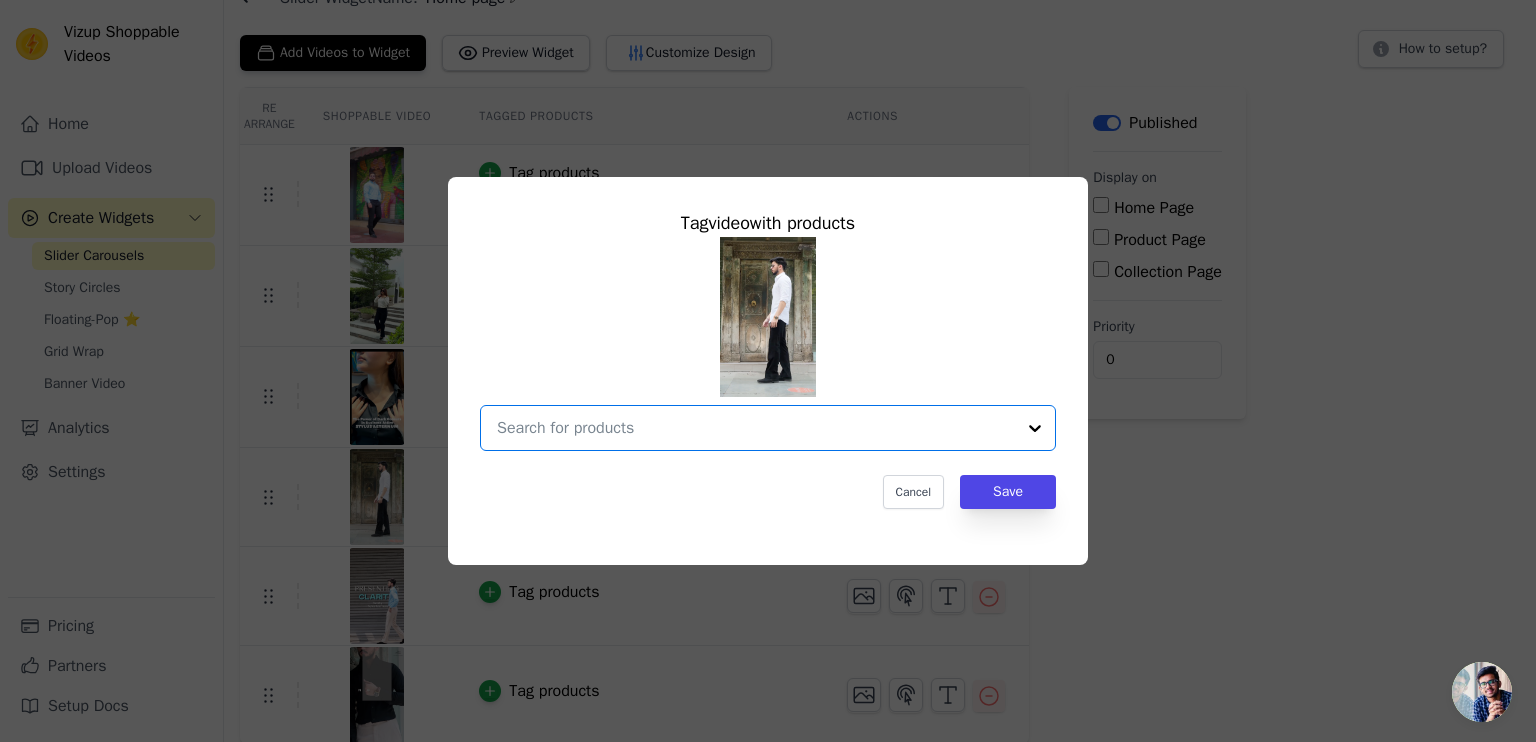 click at bounding box center (756, 428) 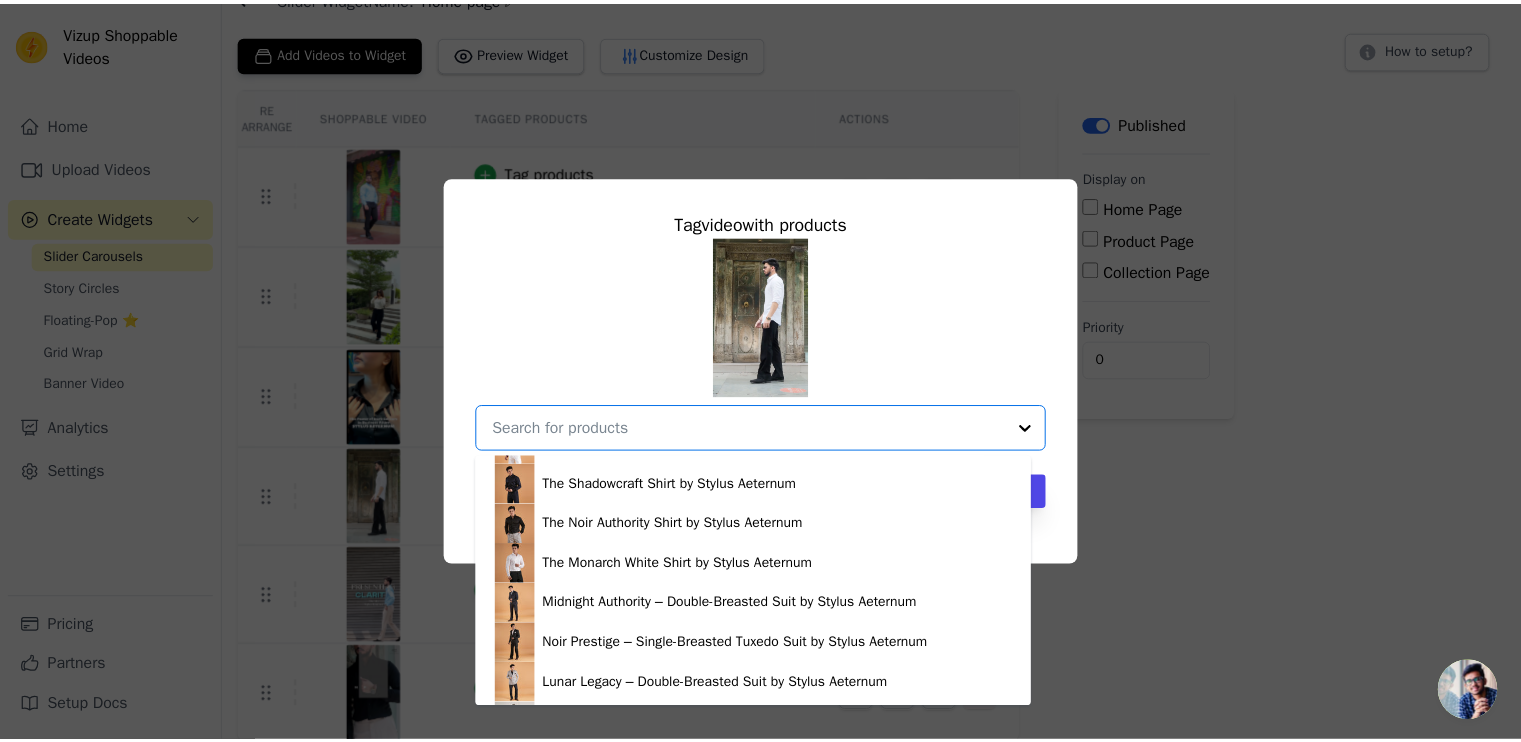 scroll, scrollTop: 131, scrollLeft: 0, axis: vertical 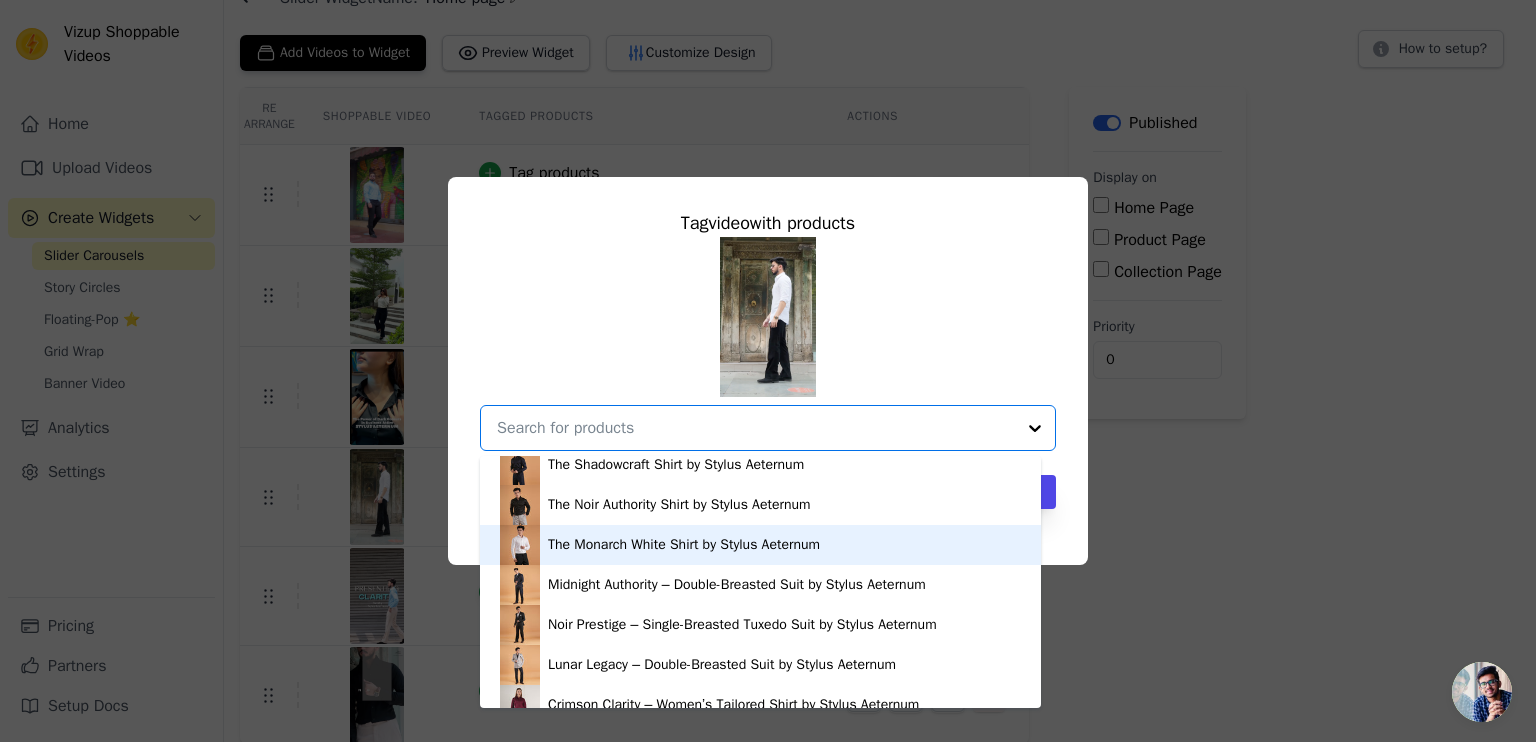 click on "The Monarch White Shirt by Stylus Aeternum" at bounding box center [684, 545] 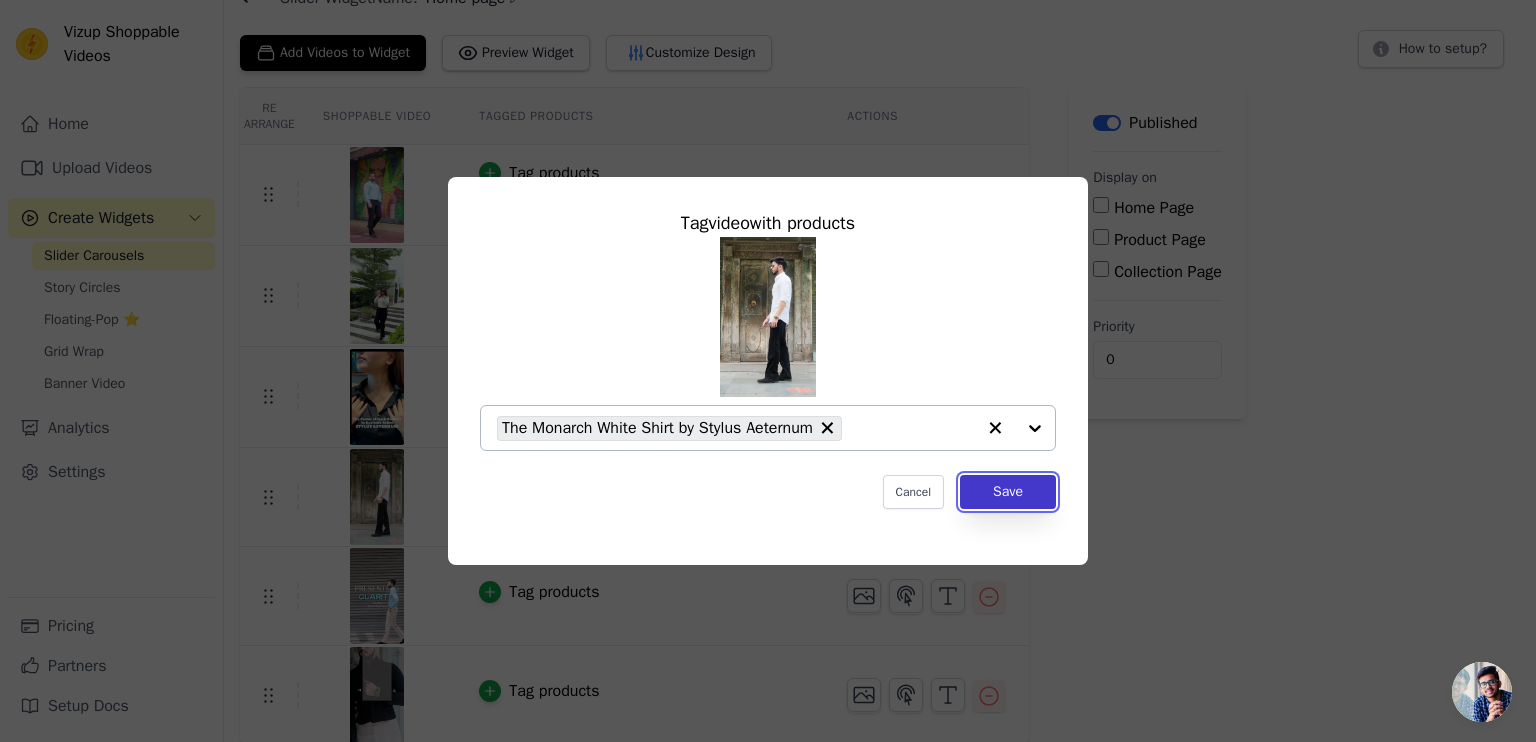 click on "Save" at bounding box center [1008, 492] 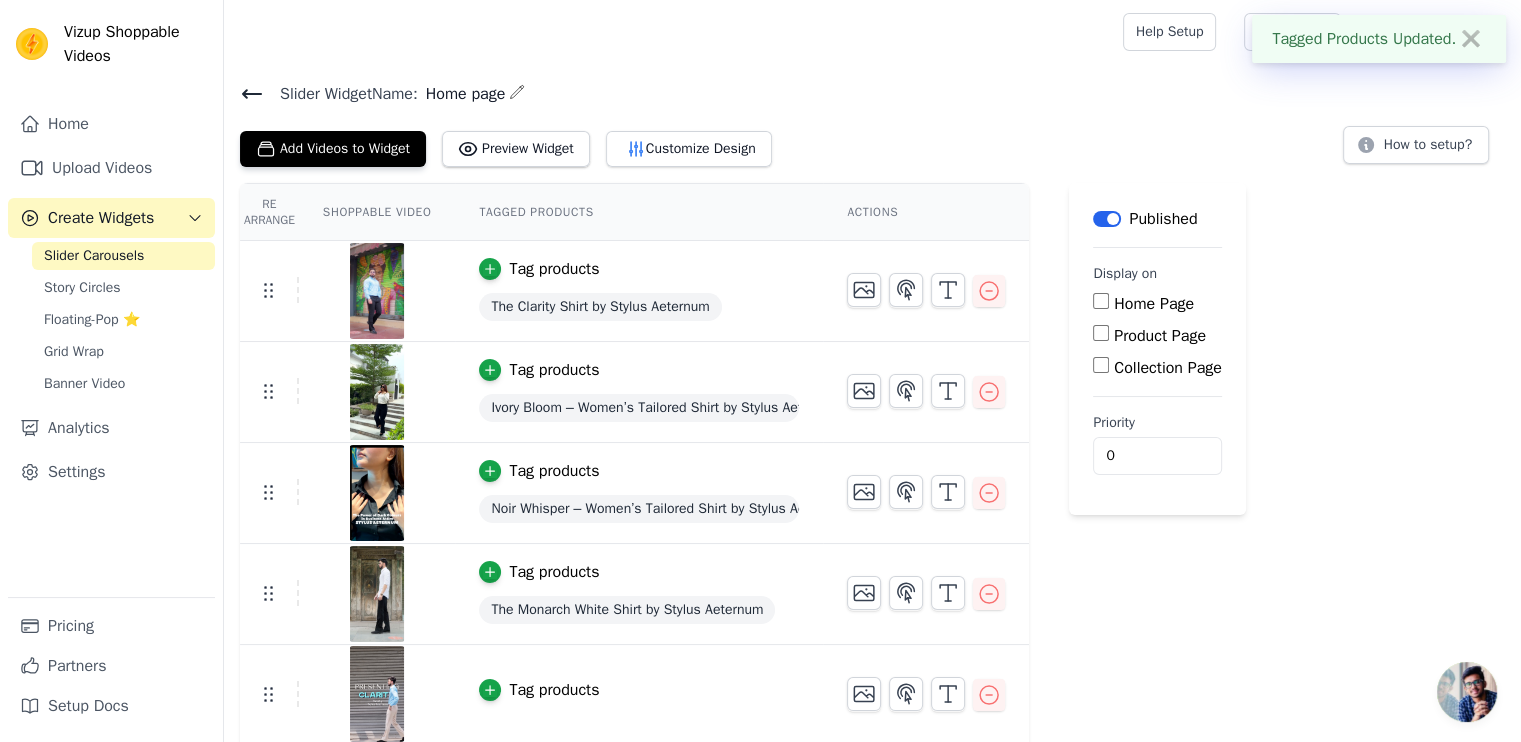 scroll, scrollTop: 97, scrollLeft: 0, axis: vertical 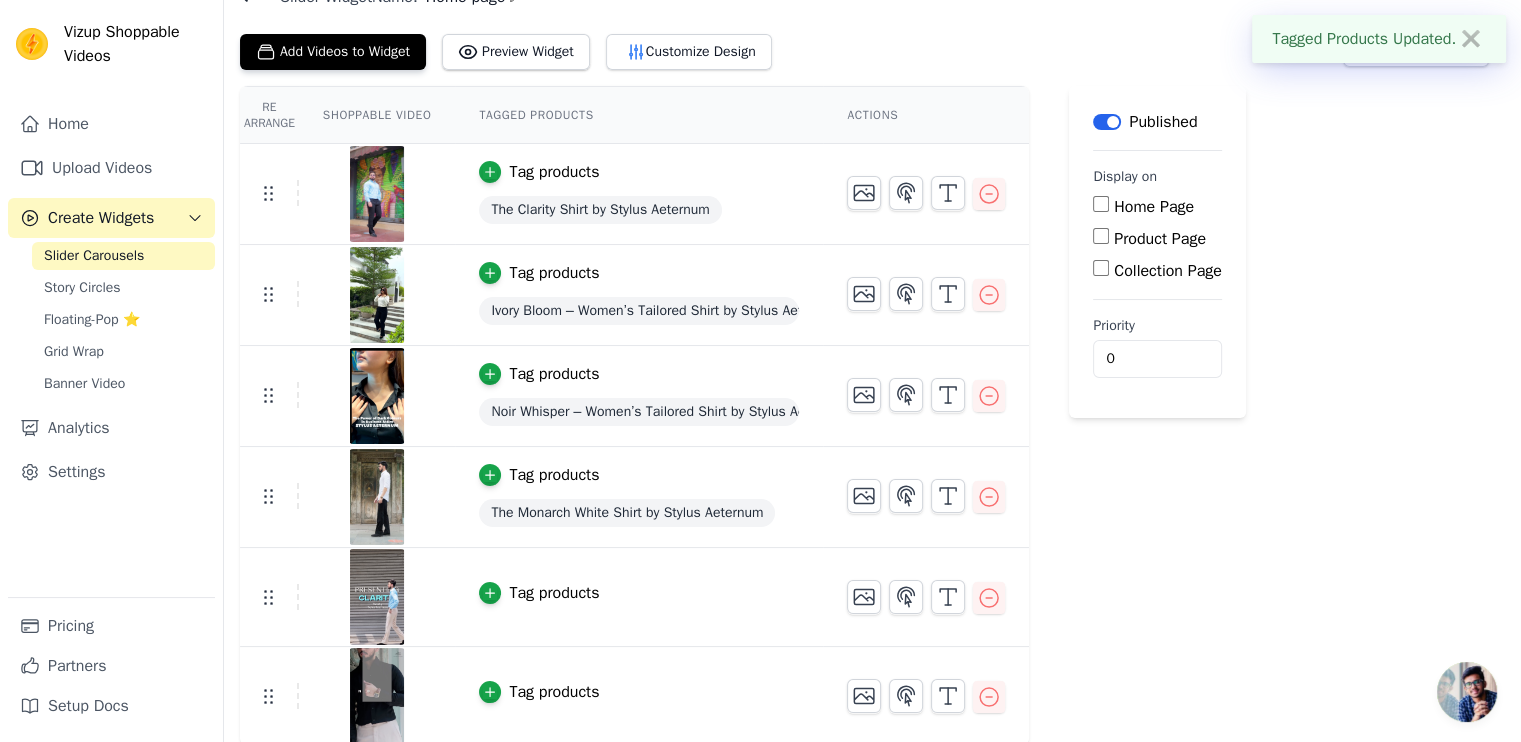 click on "Tag products" at bounding box center [554, 593] 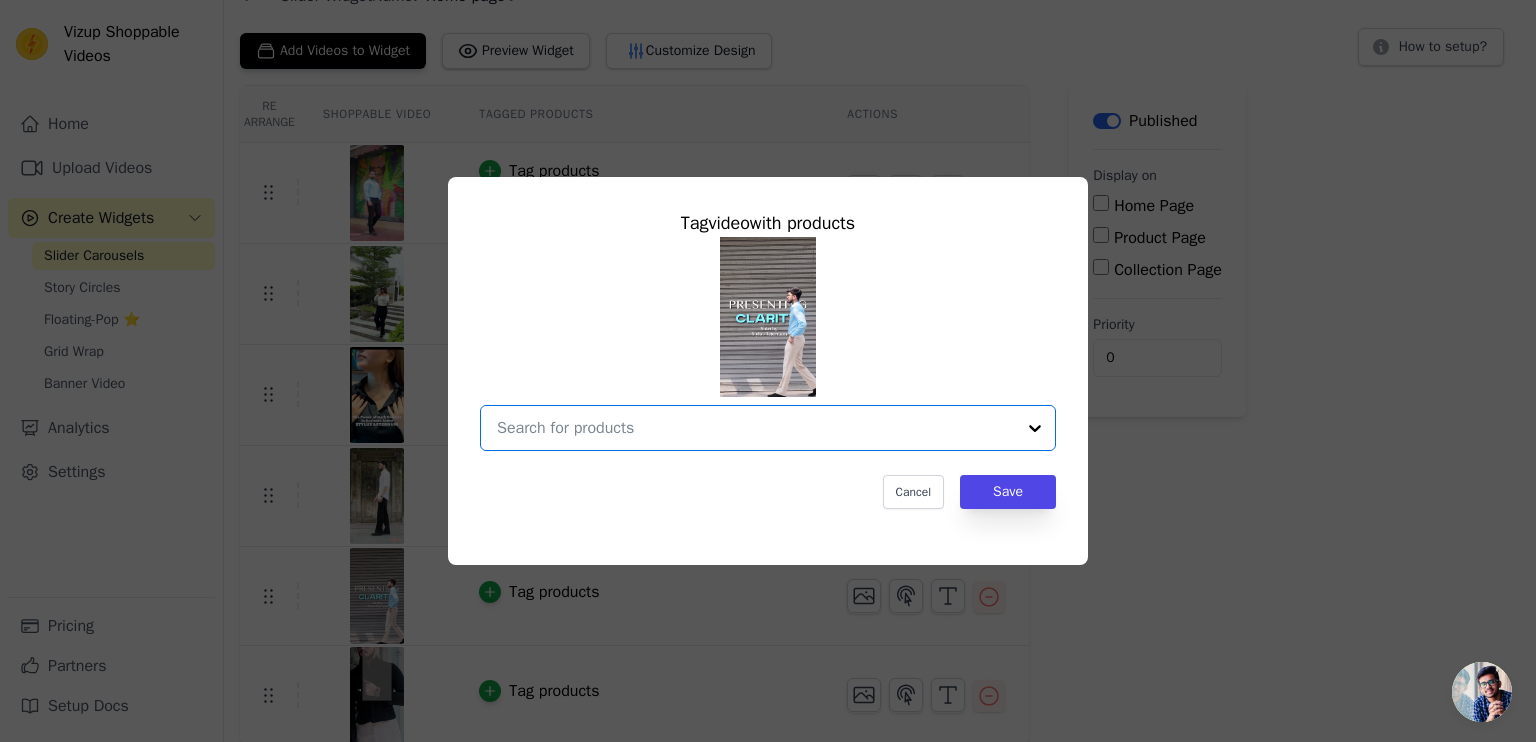 click at bounding box center (756, 428) 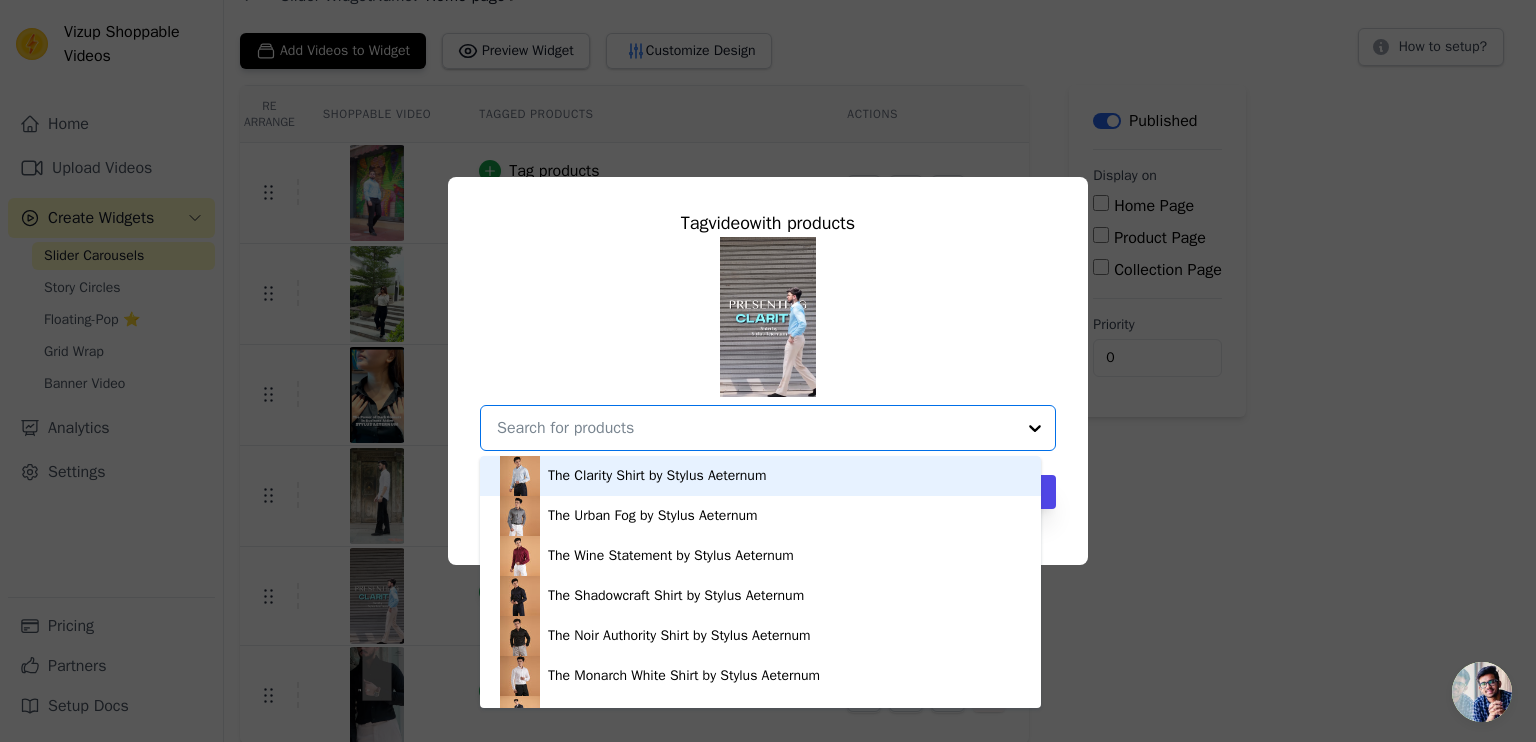 click on "The Clarity Shirt by Stylus Aeternum" at bounding box center [760, 476] 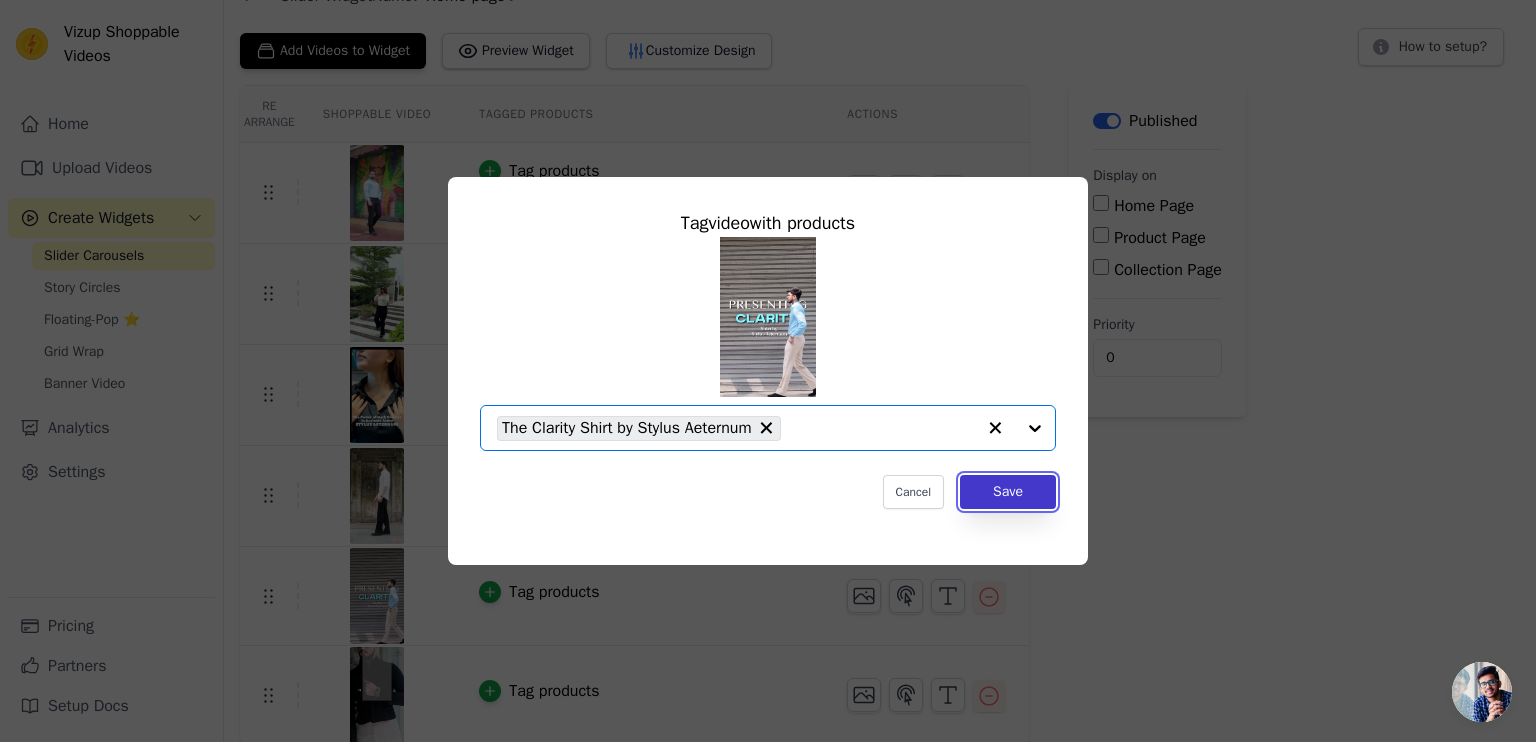 click on "Save" at bounding box center [1008, 492] 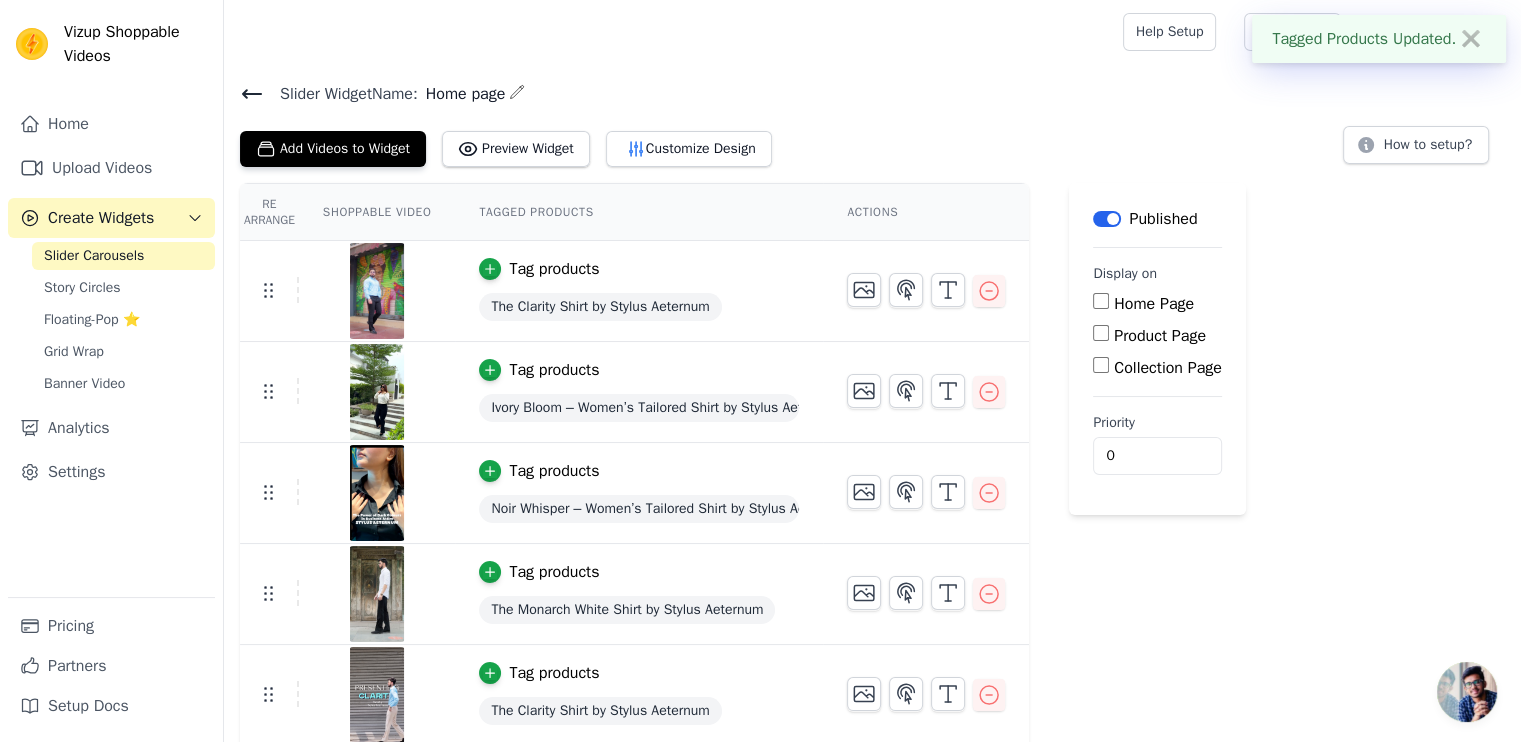 scroll, scrollTop: 100, scrollLeft: 0, axis: vertical 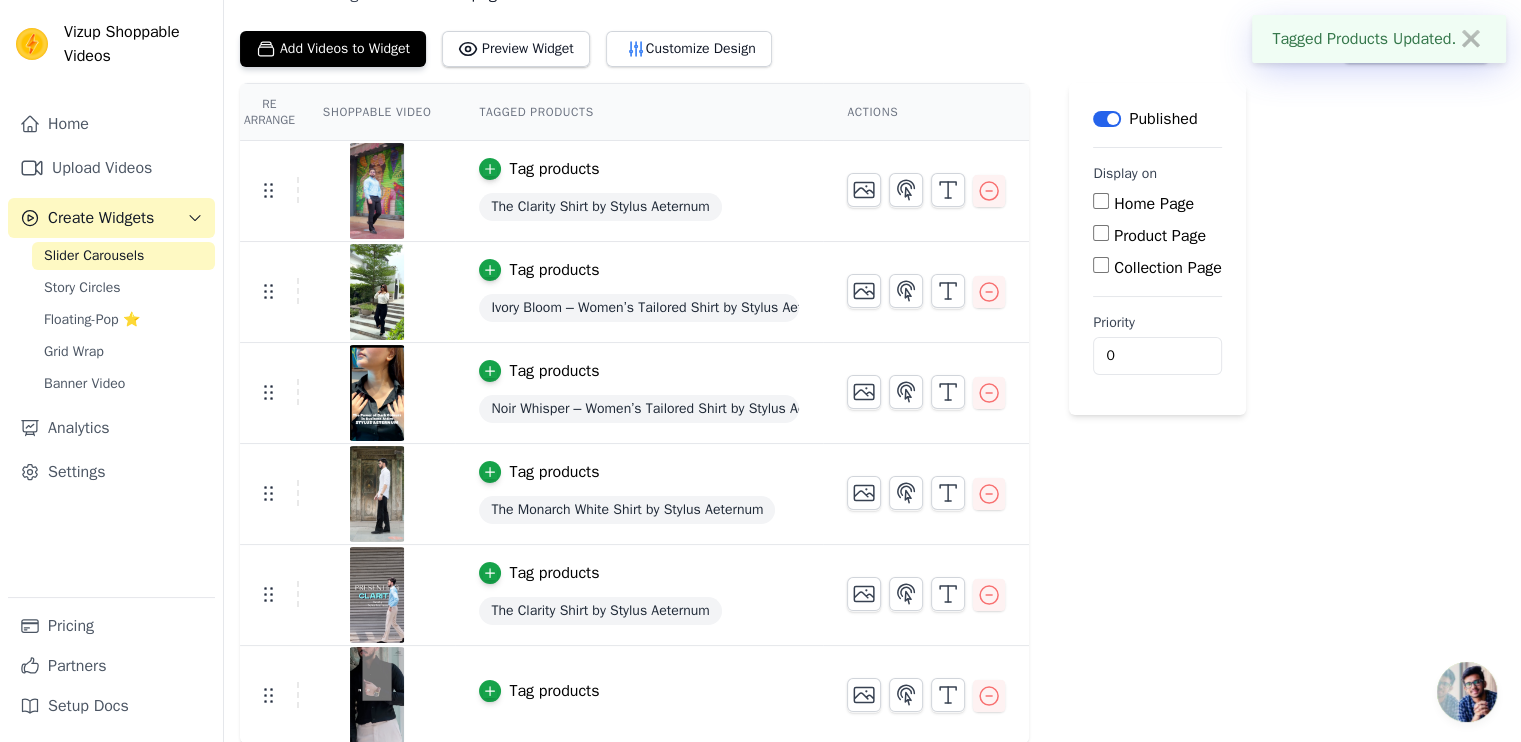 click on "Tag products" at bounding box center (554, 691) 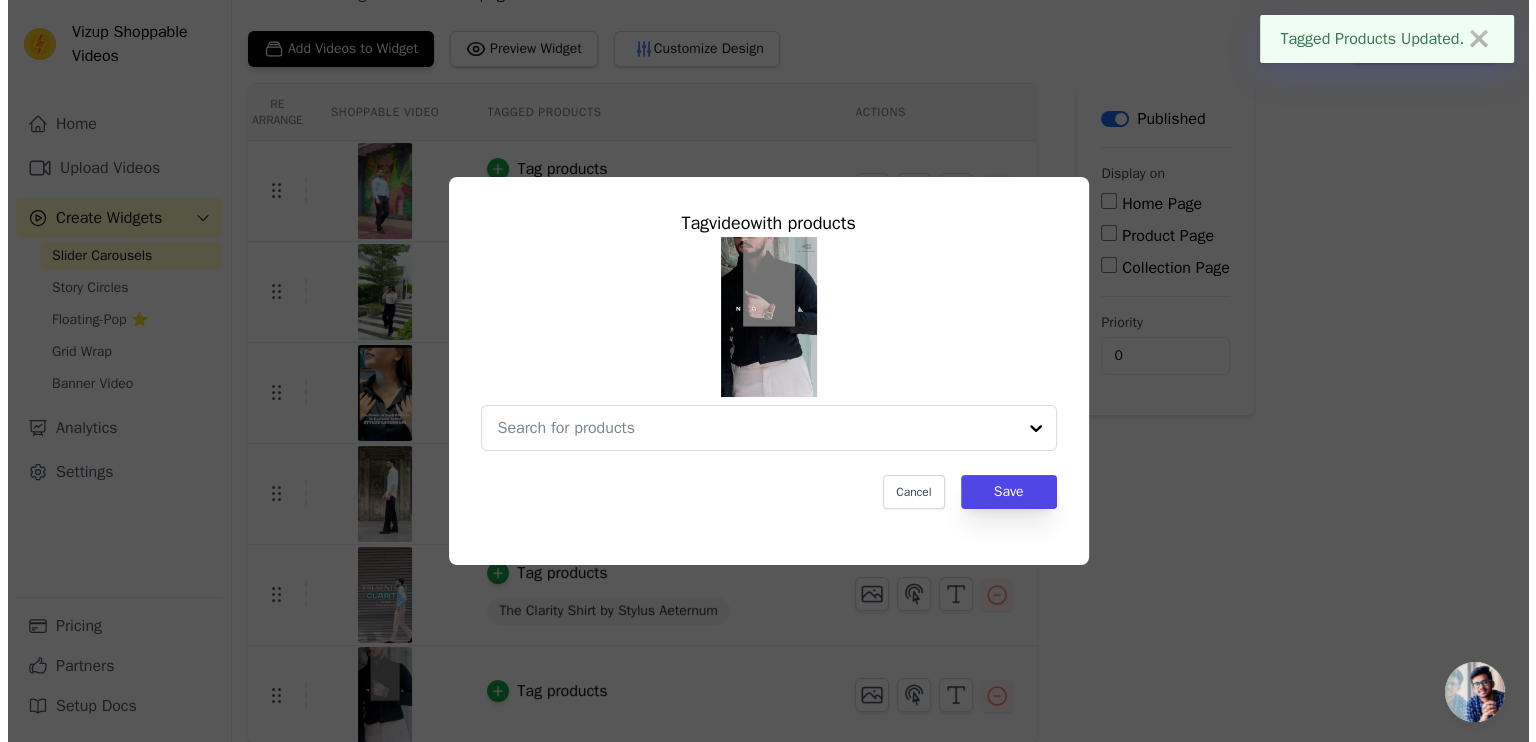 scroll, scrollTop: 0, scrollLeft: 0, axis: both 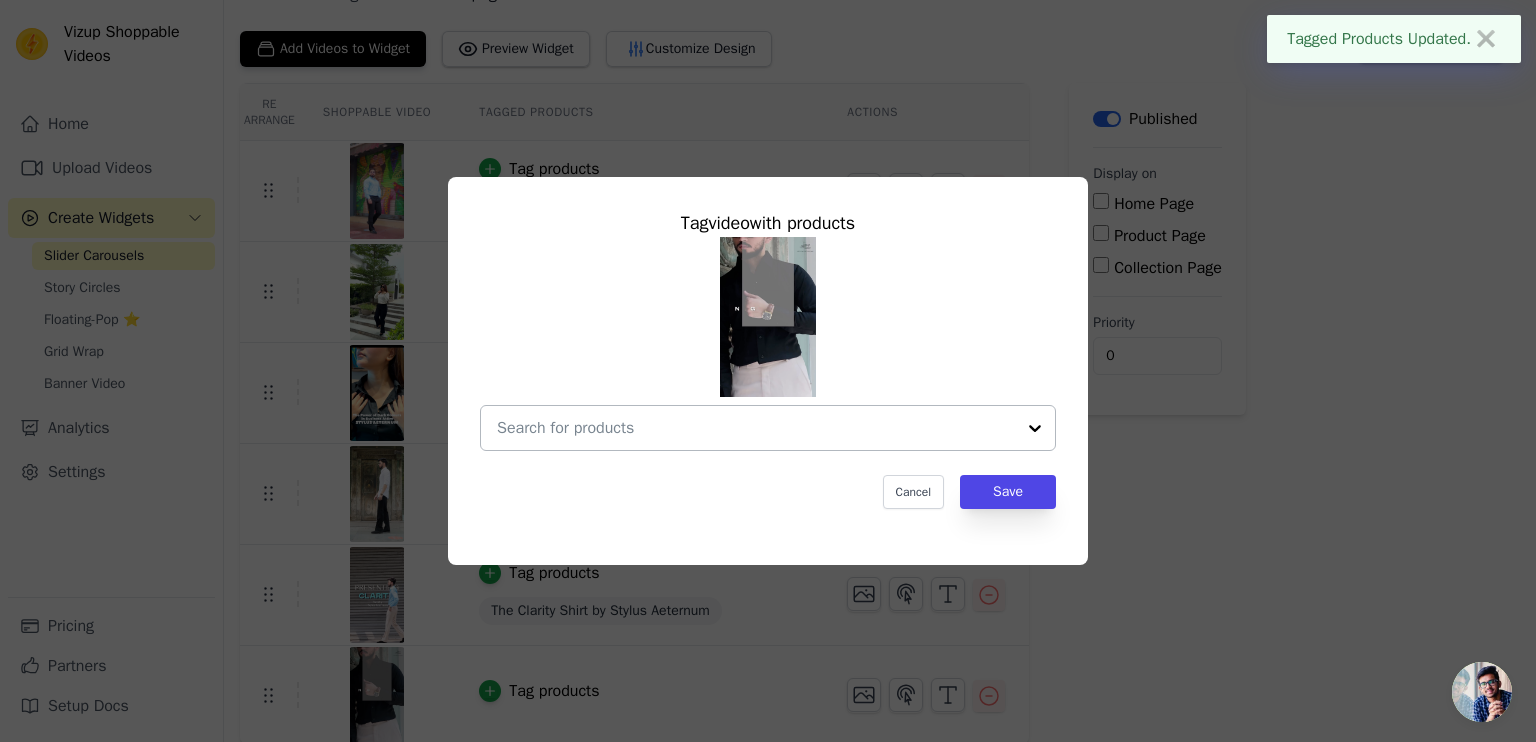 click at bounding box center (756, 428) 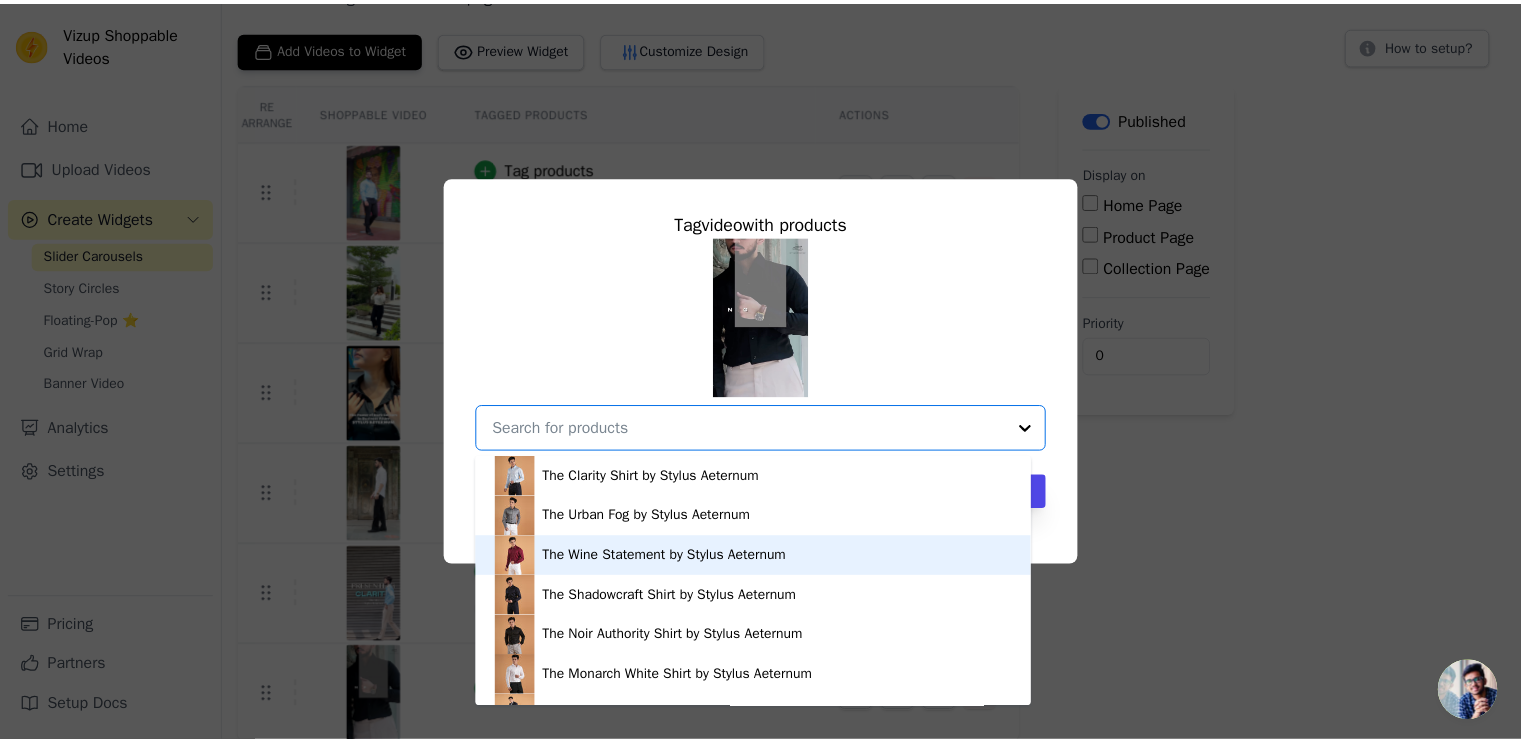 scroll, scrollTop: 52, scrollLeft: 0, axis: vertical 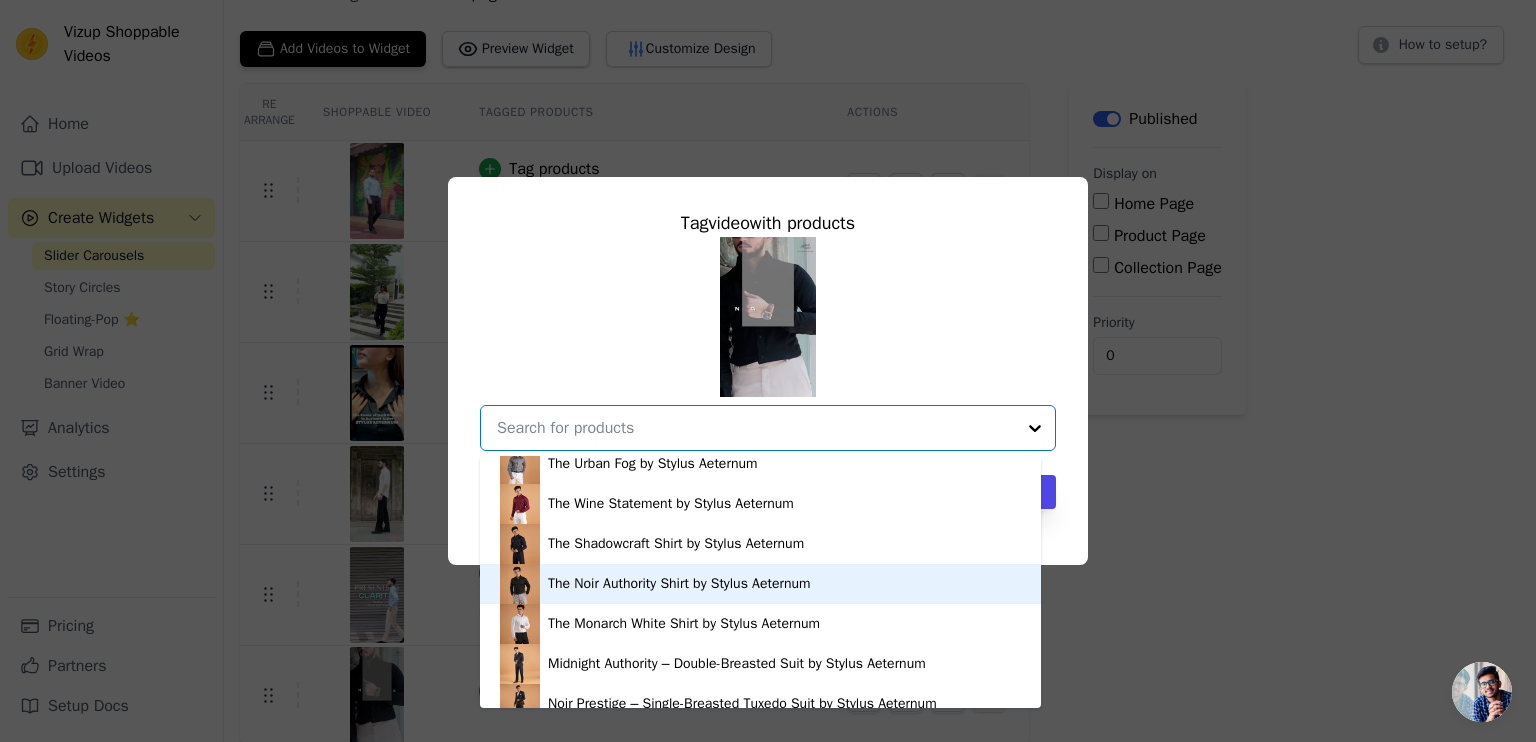 click on "The Noir Authority Shirt by Stylus Aeternum" at bounding box center [679, 584] 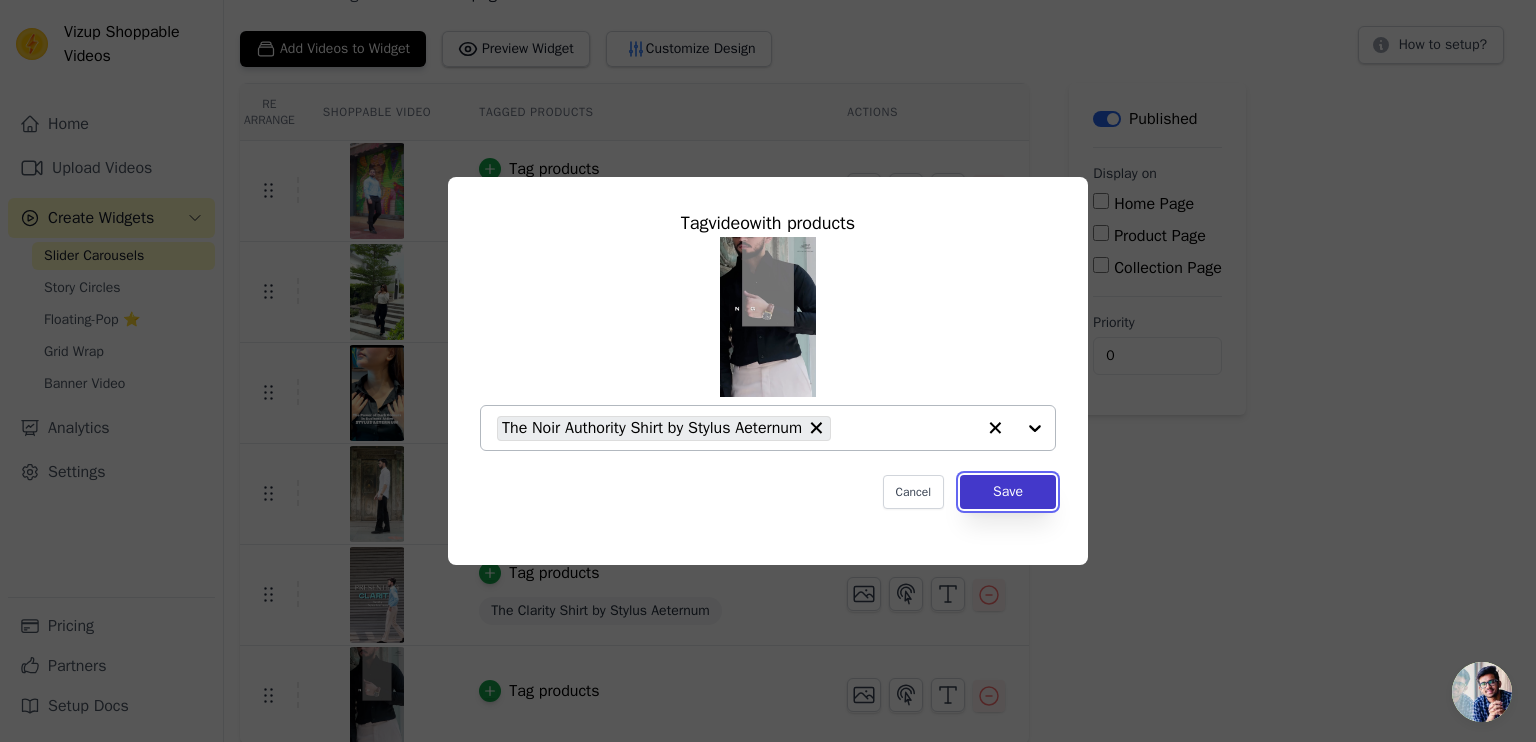 click on "Save" at bounding box center [1008, 492] 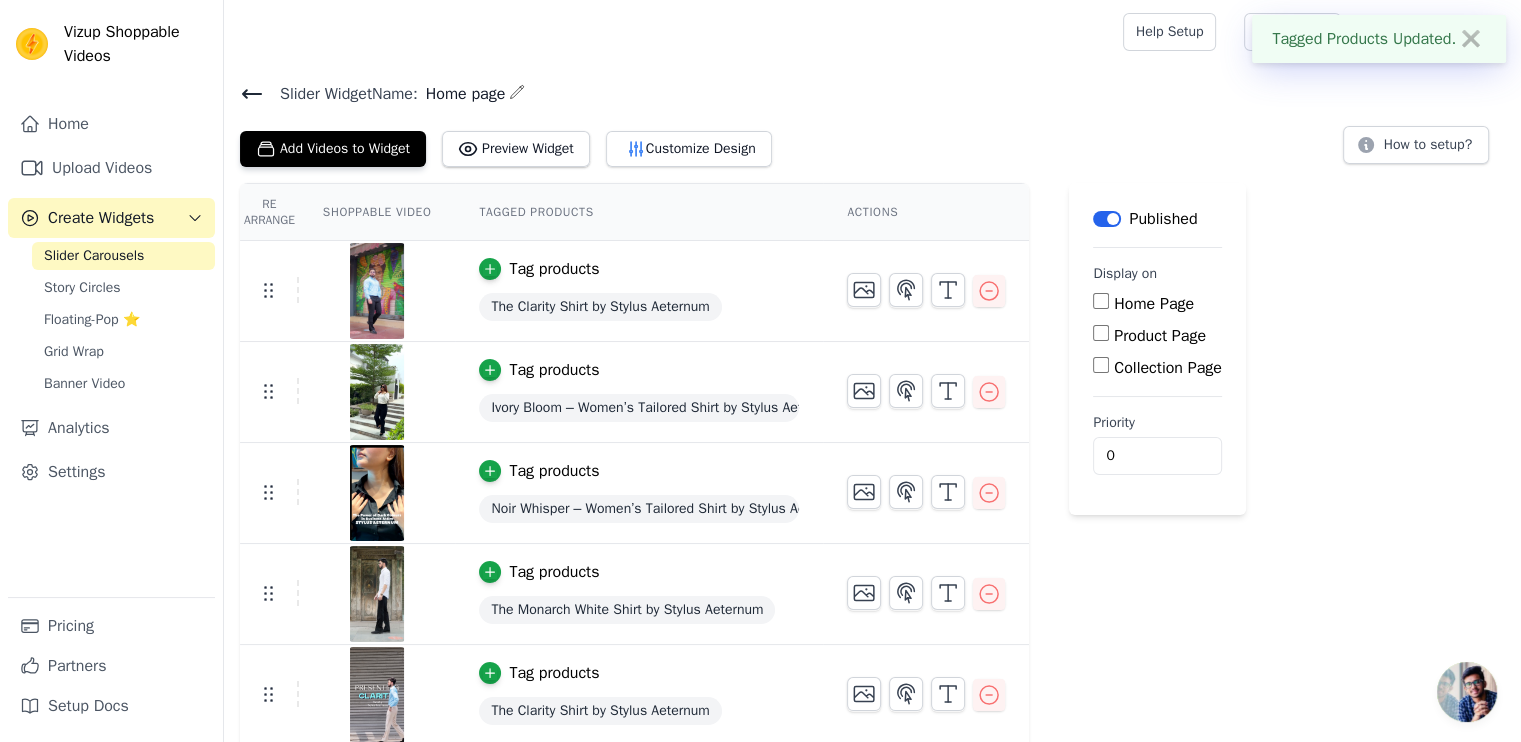 click on "Home Page" at bounding box center (1101, 301) 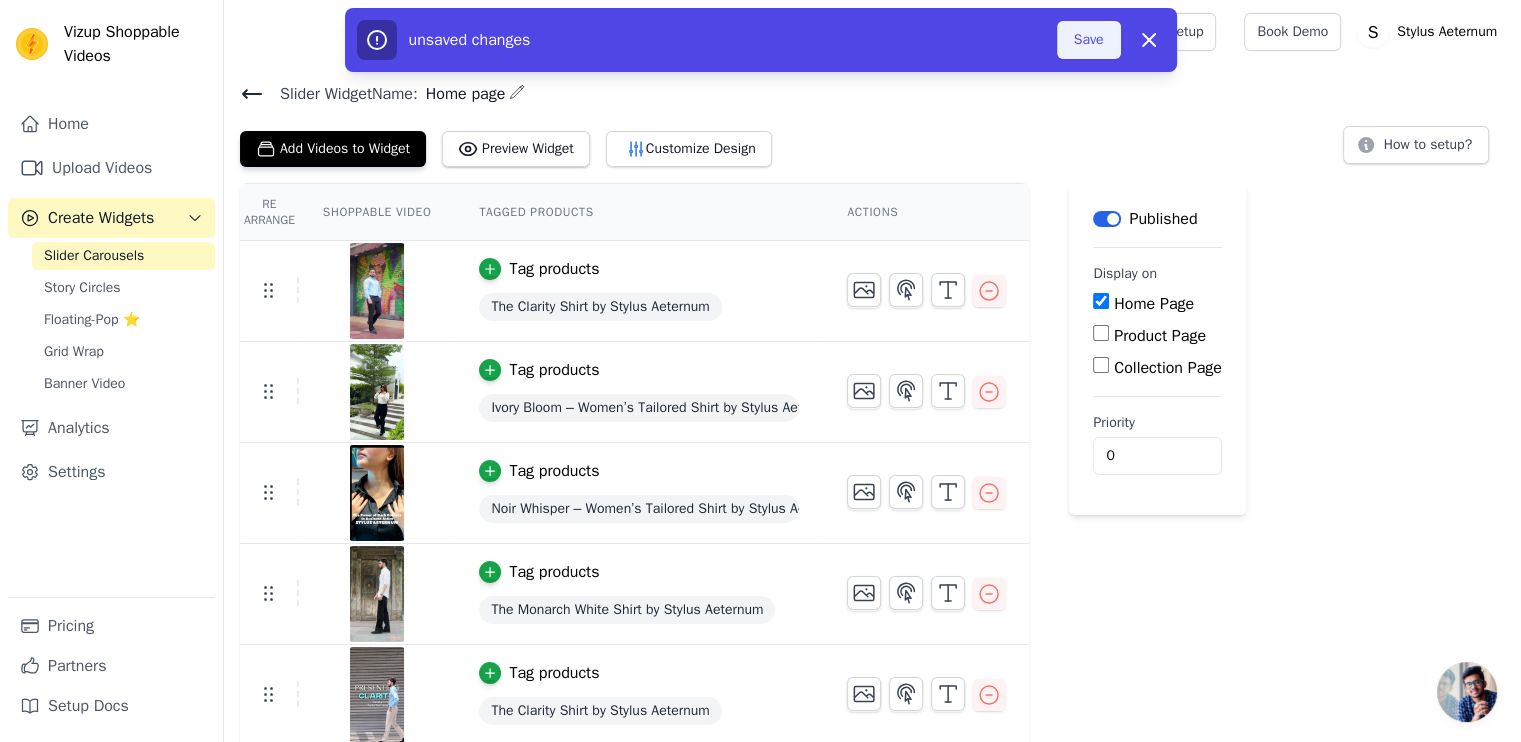 click on "Save" at bounding box center [1089, 40] 